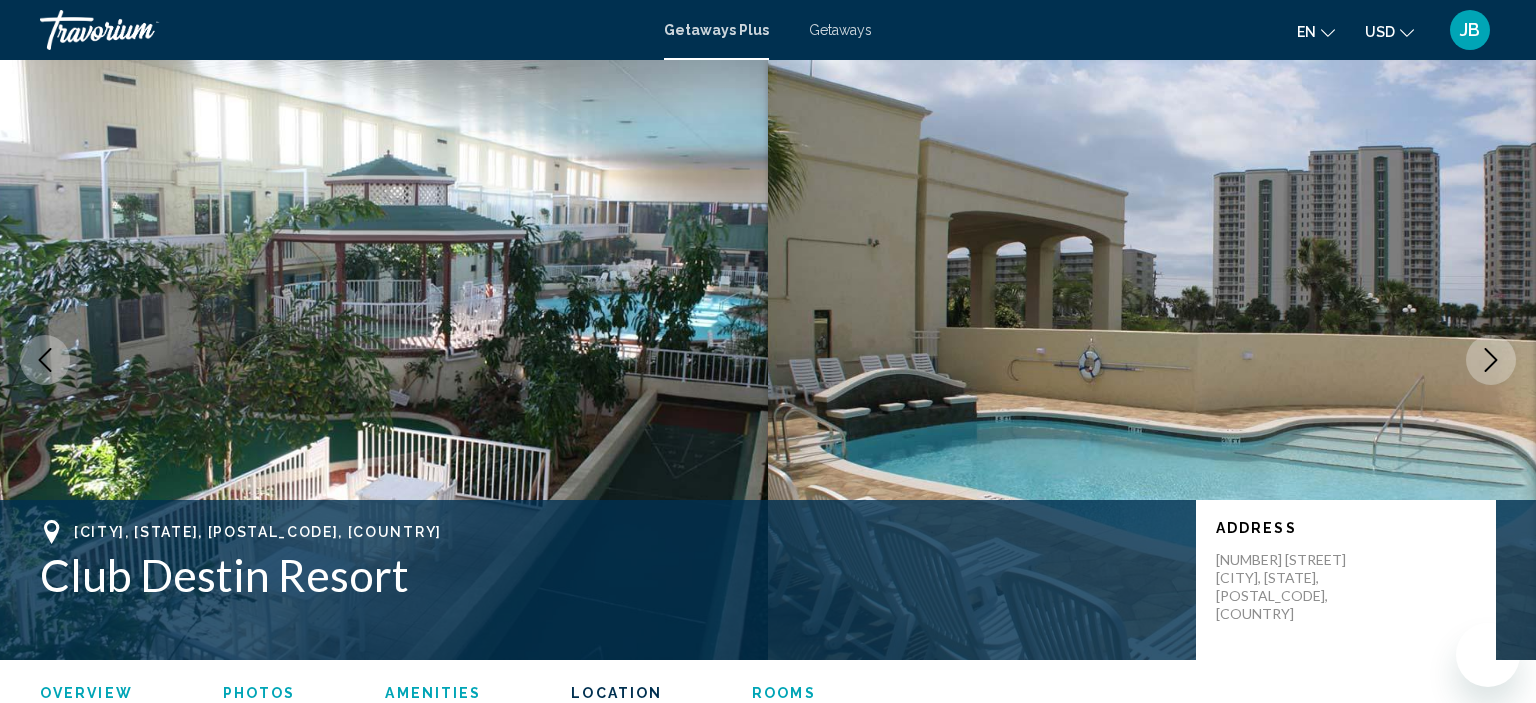 scroll, scrollTop: 3064, scrollLeft: 0, axis: vertical 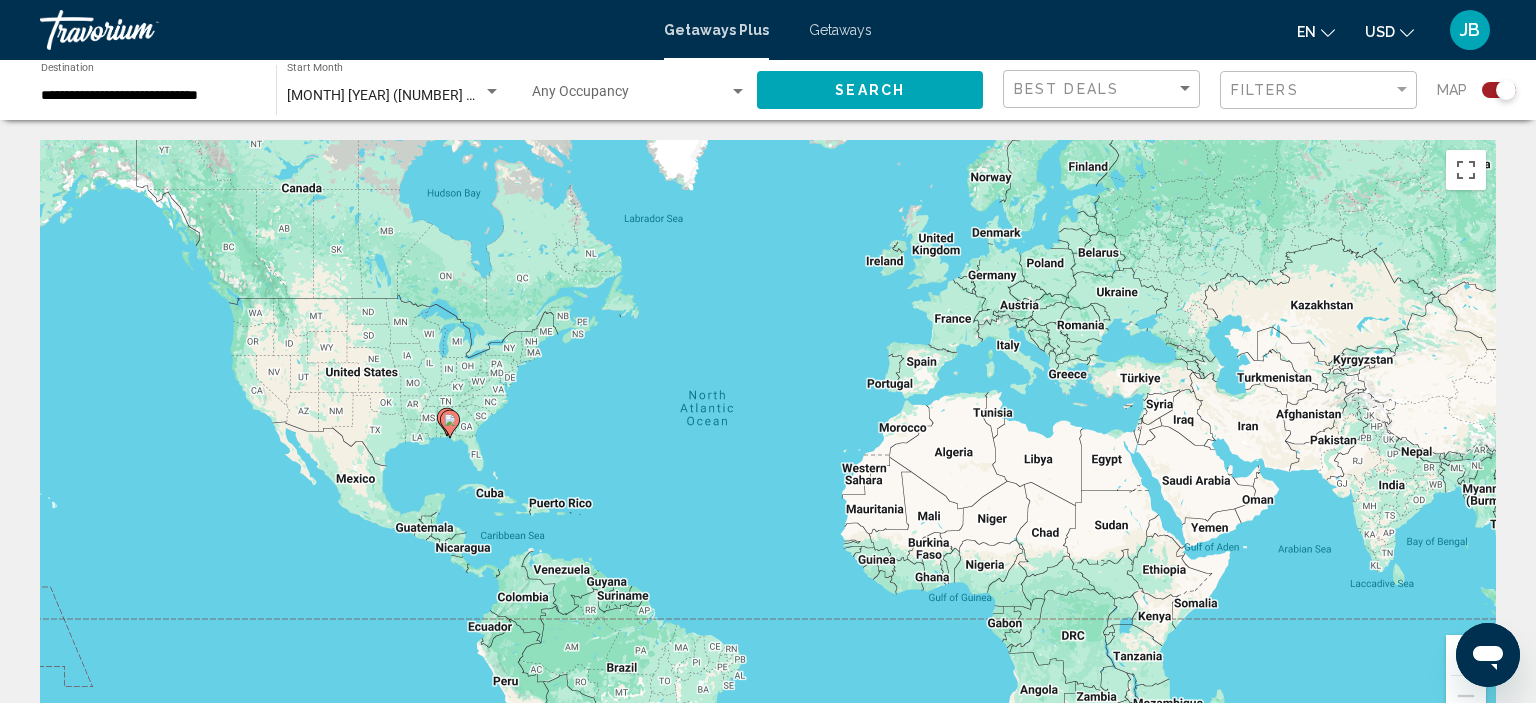 click 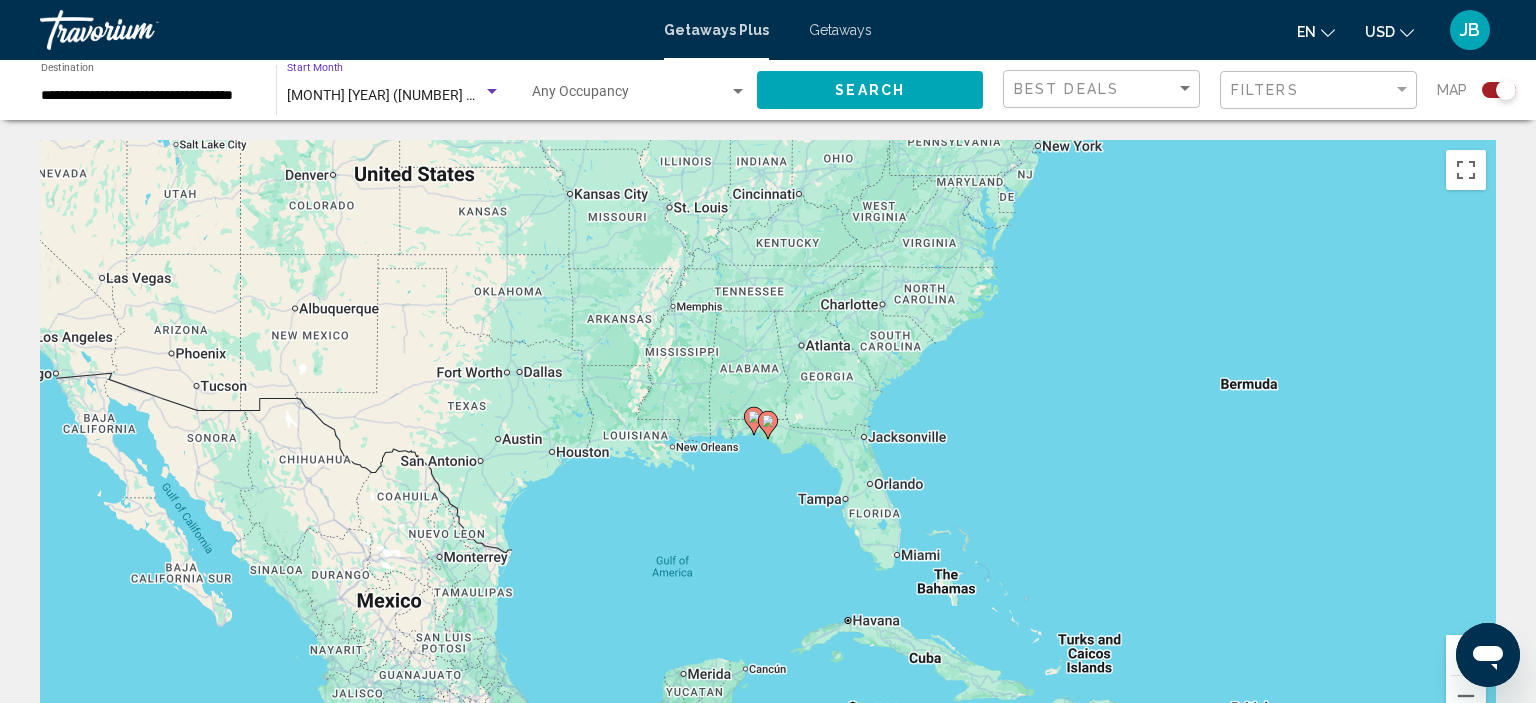 click on "[MONTH] [YEAR] ([NUMBER] units available)" at bounding box center [423, 95] 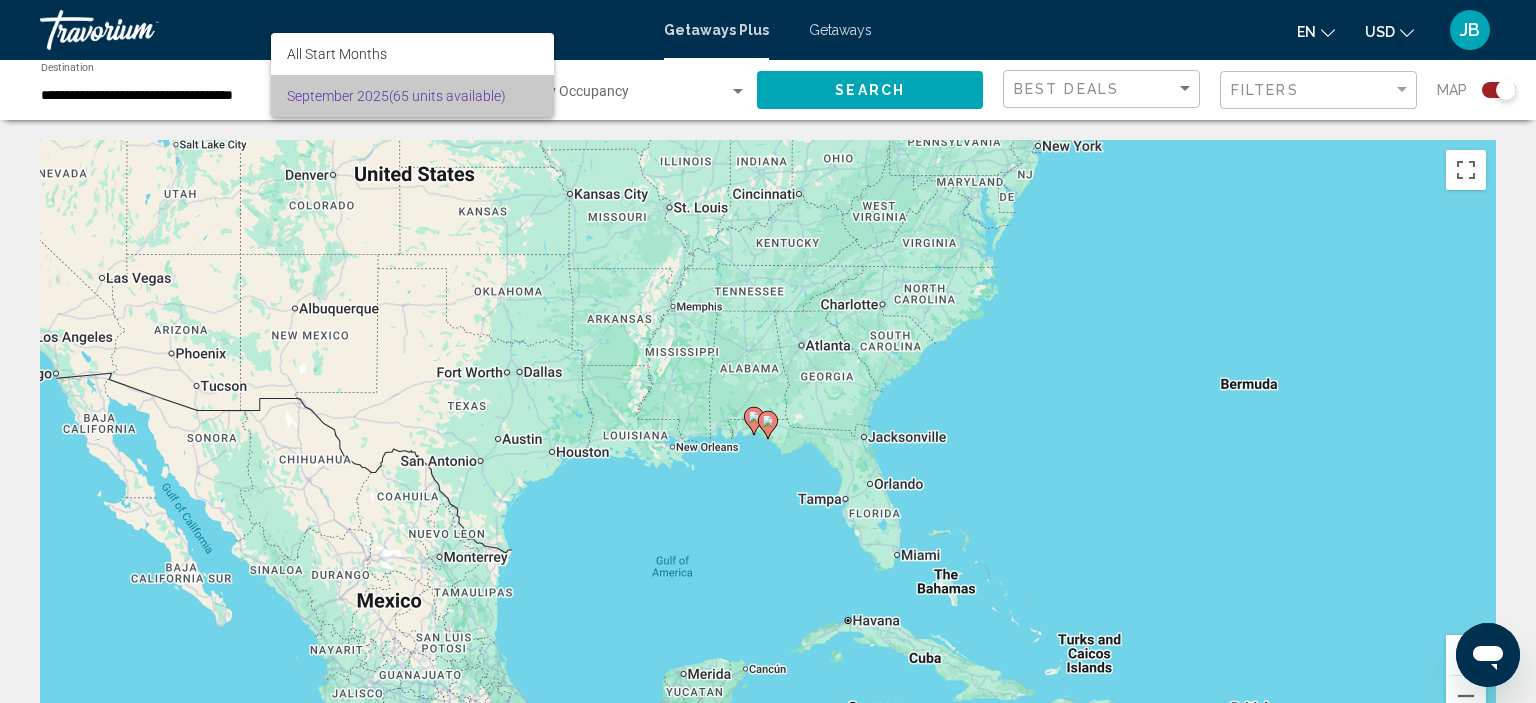 click on "[MONTH] [YEAR] ([NUMBER] units available)" at bounding box center [412, 96] 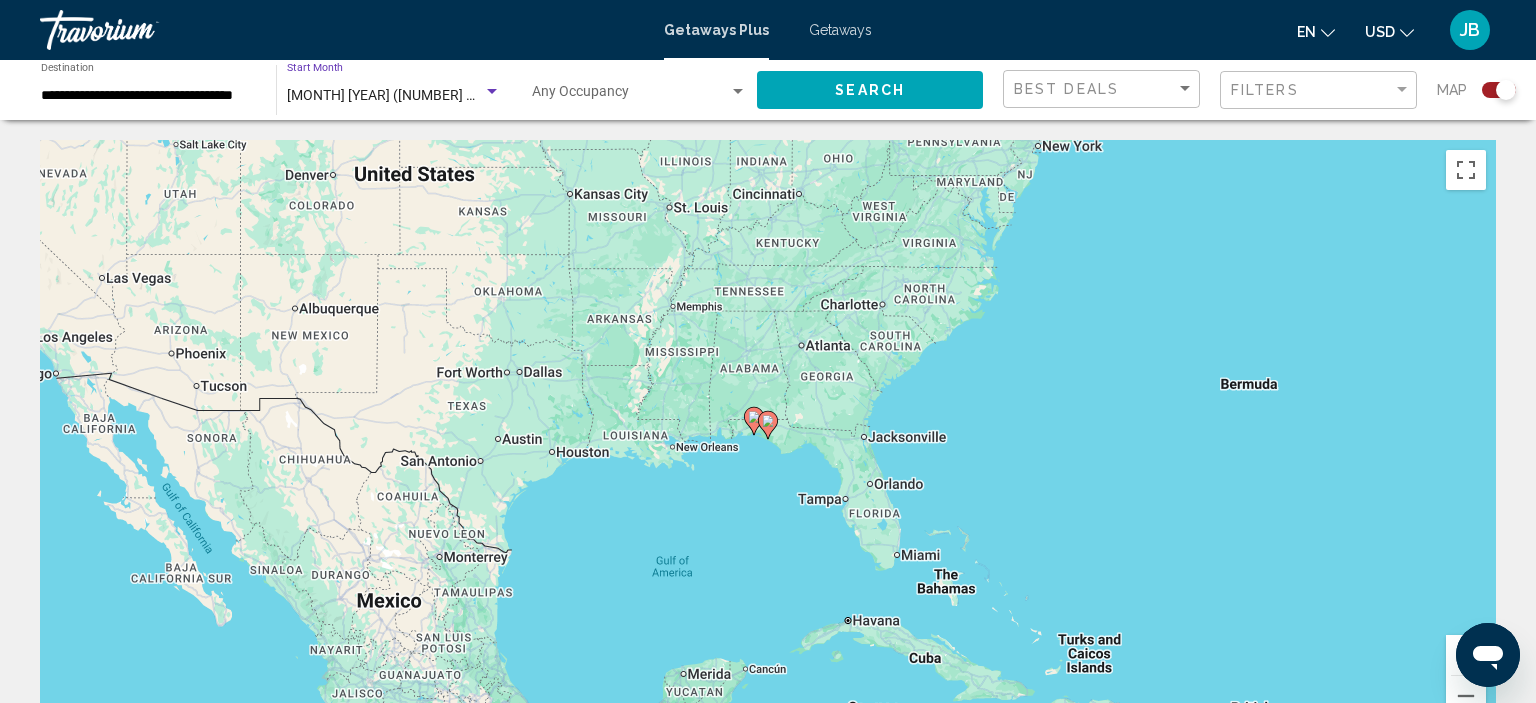 click on "[MONTH] [YEAR] ([NUMBER] units available)" at bounding box center [423, 95] 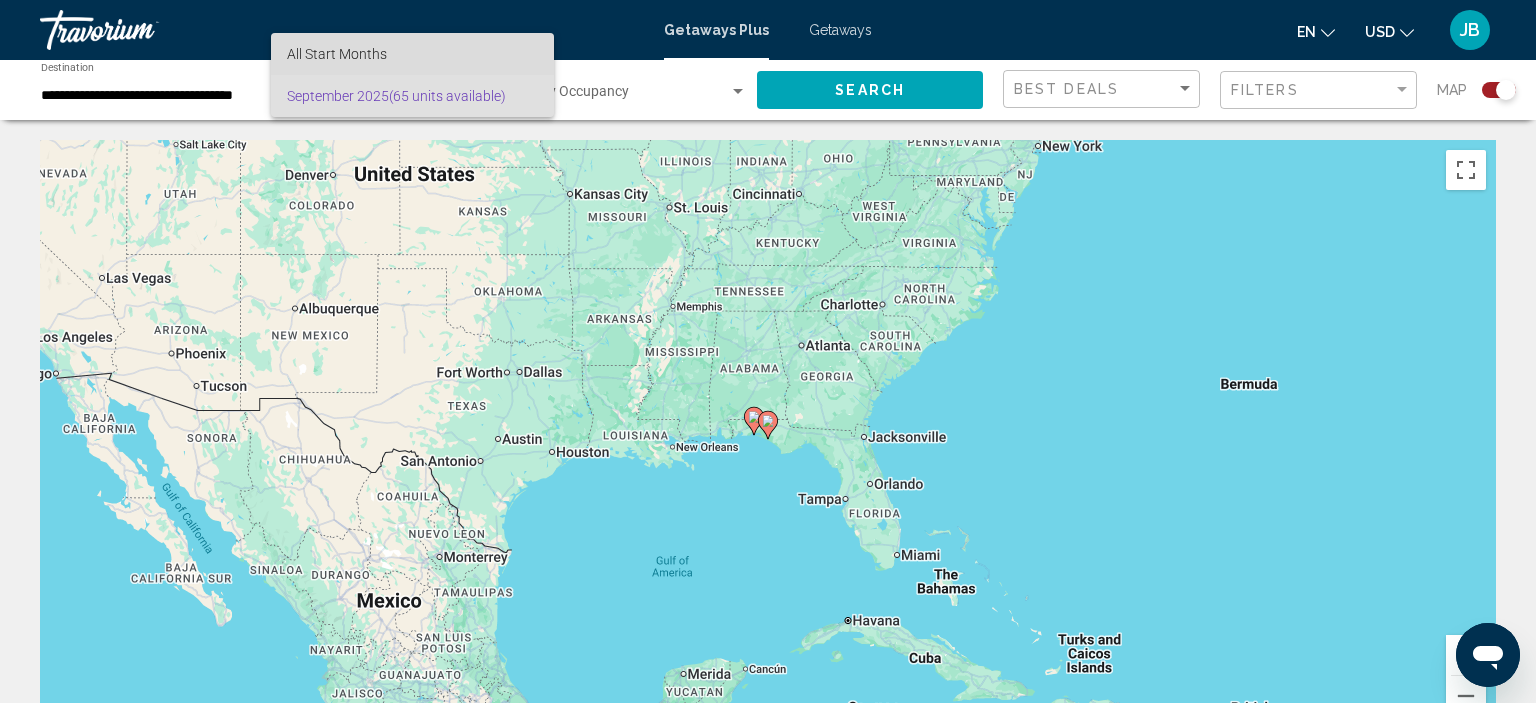 click on "All Start Months" at bounding box center [412, 54] 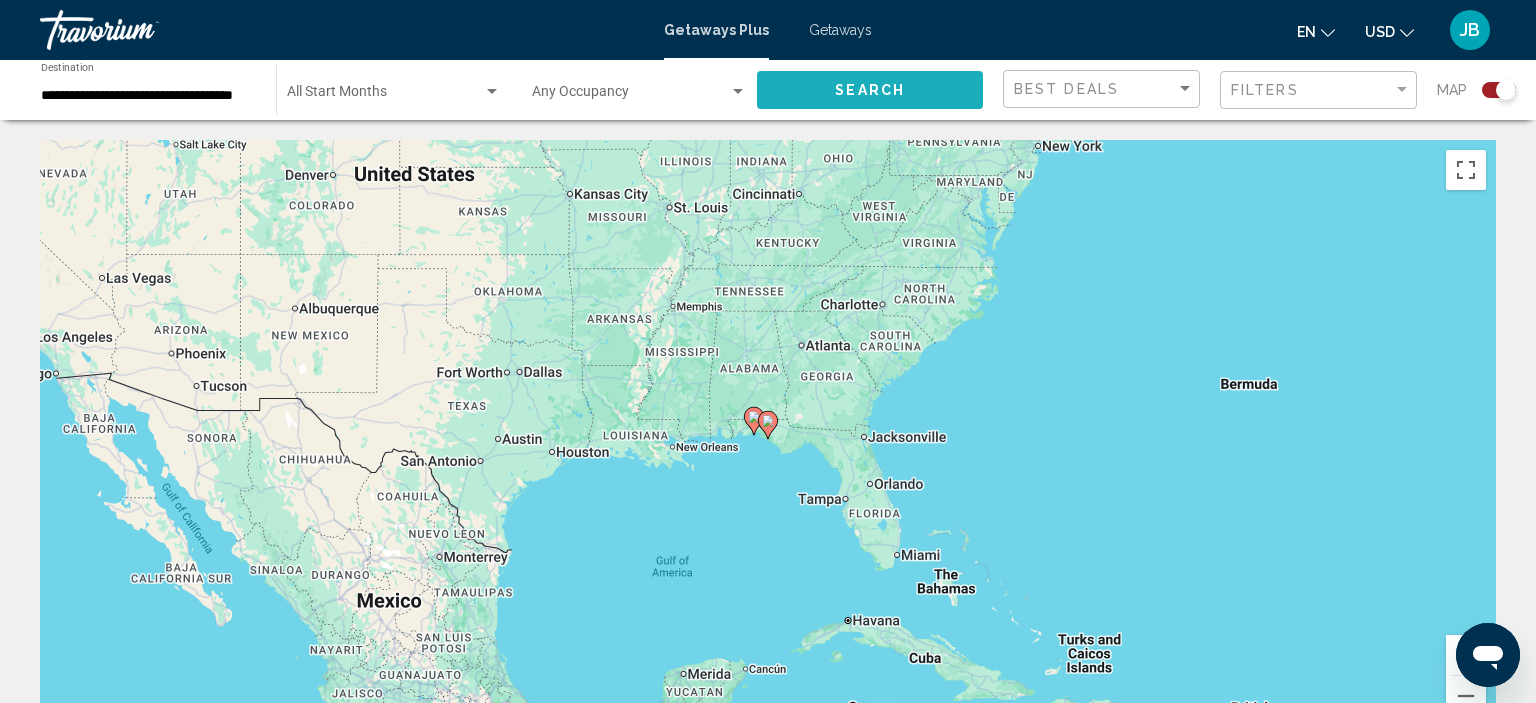 click on "Search" 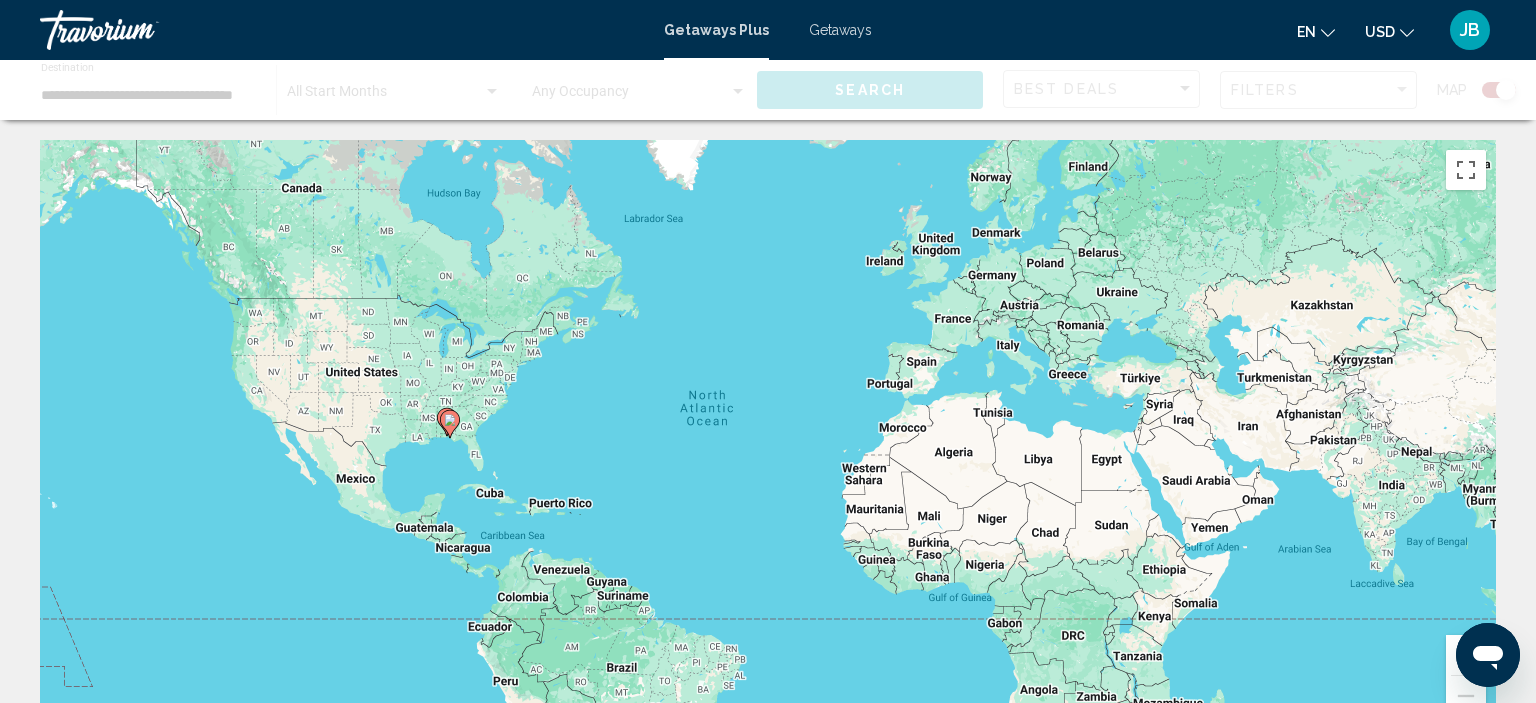 click 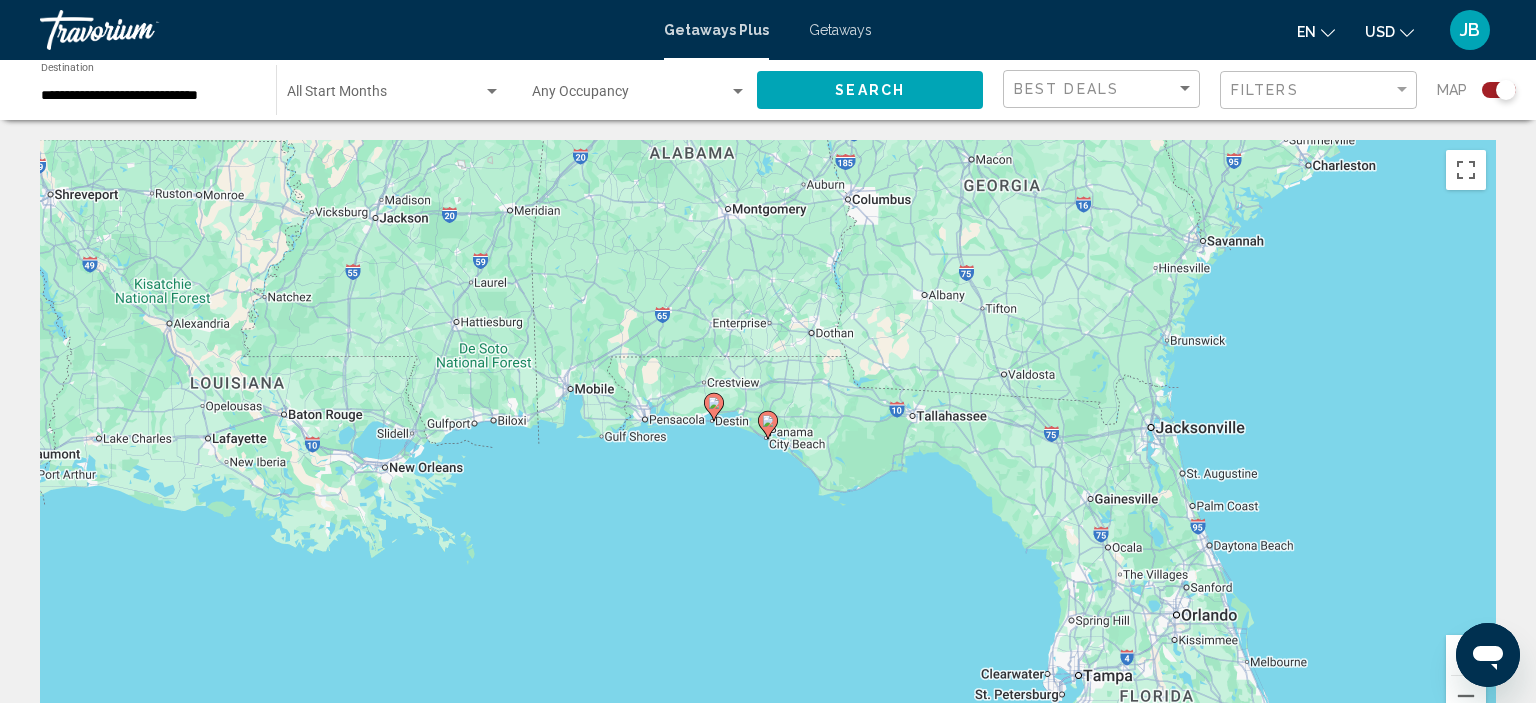 click at bounding box center [714, 407] 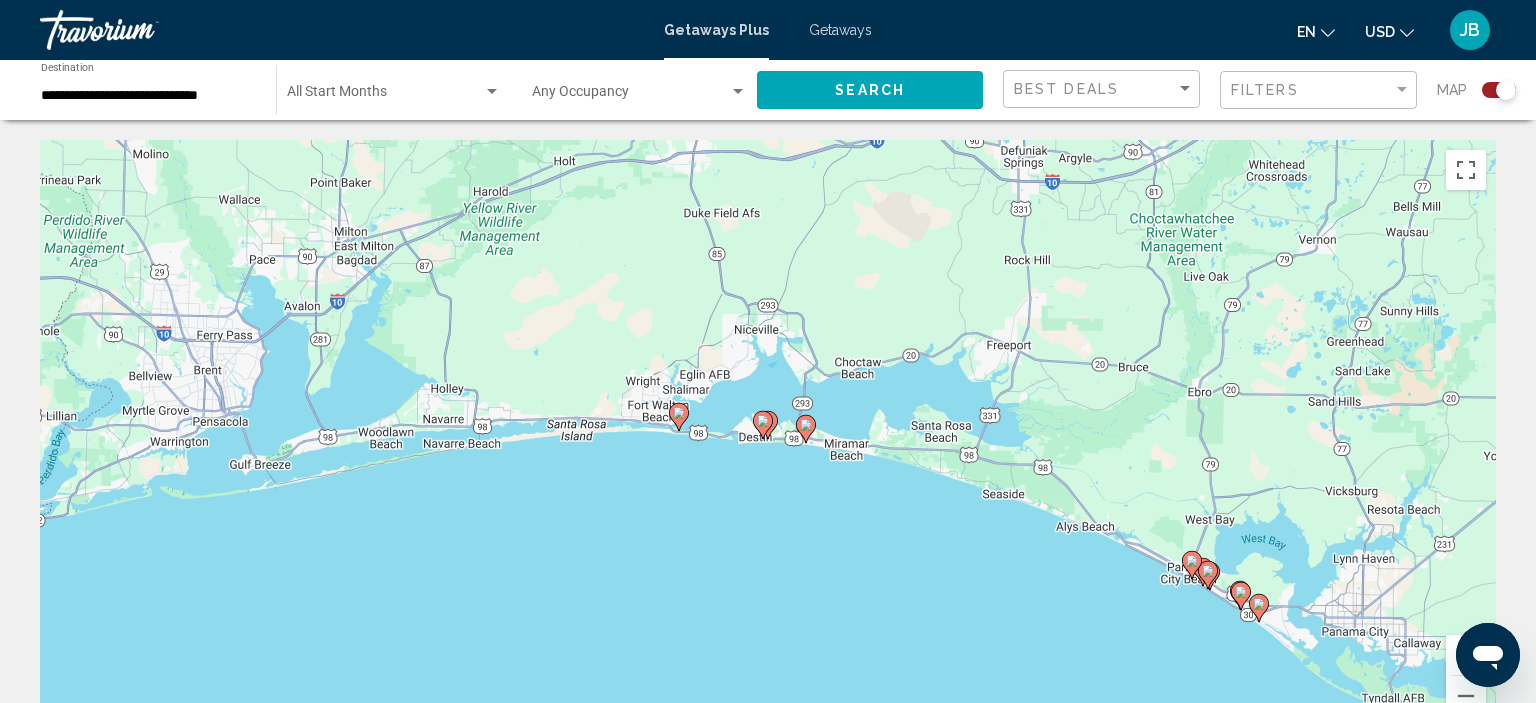 click on "To navigate, press the arrow keys.  To activate drag with keyboard, press Alt + Enter. Once in keyboard drag state, use the arrow keys to move the marker. To complete the drag, press the Enter key. To cancel, press Escape." at bounding box center [768, 440] 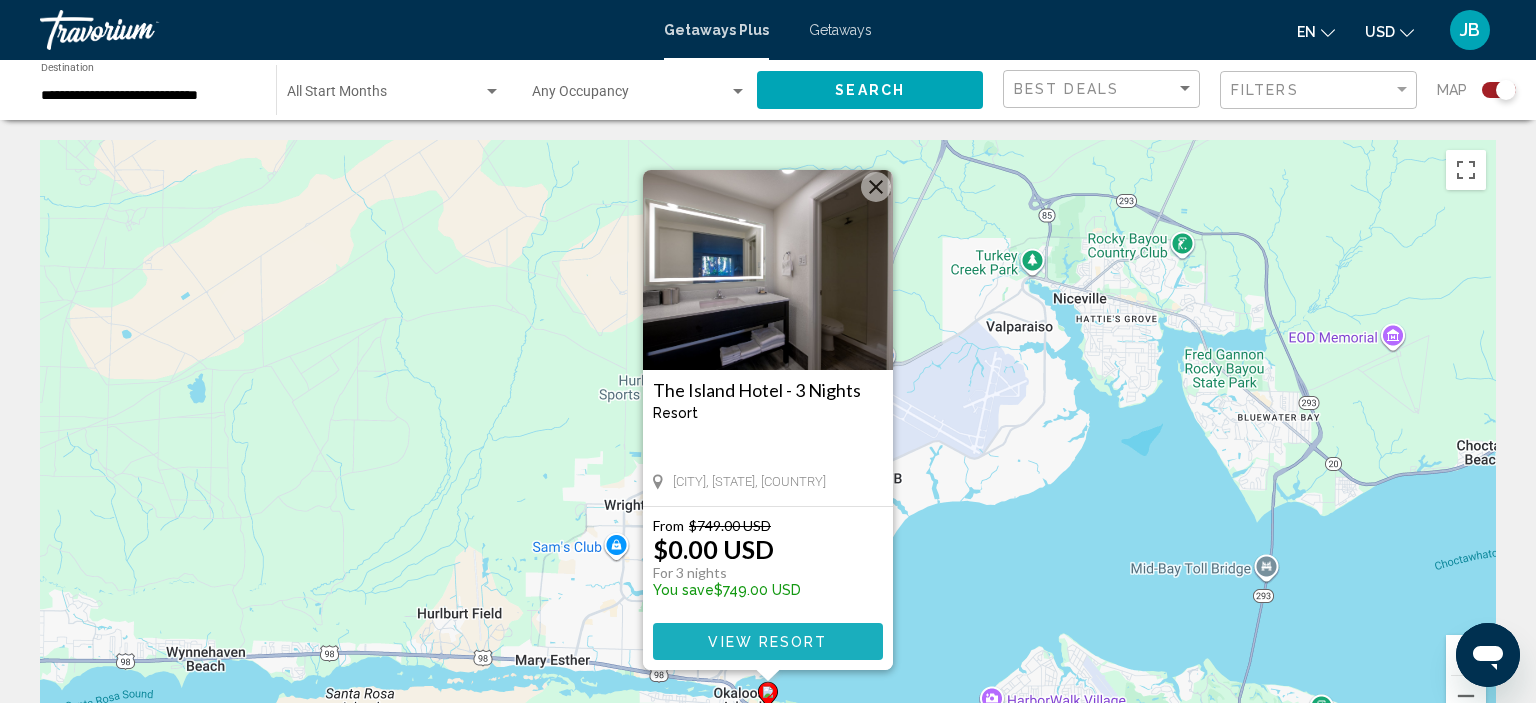 click on "View Resort" at bounding box center (767, 642) 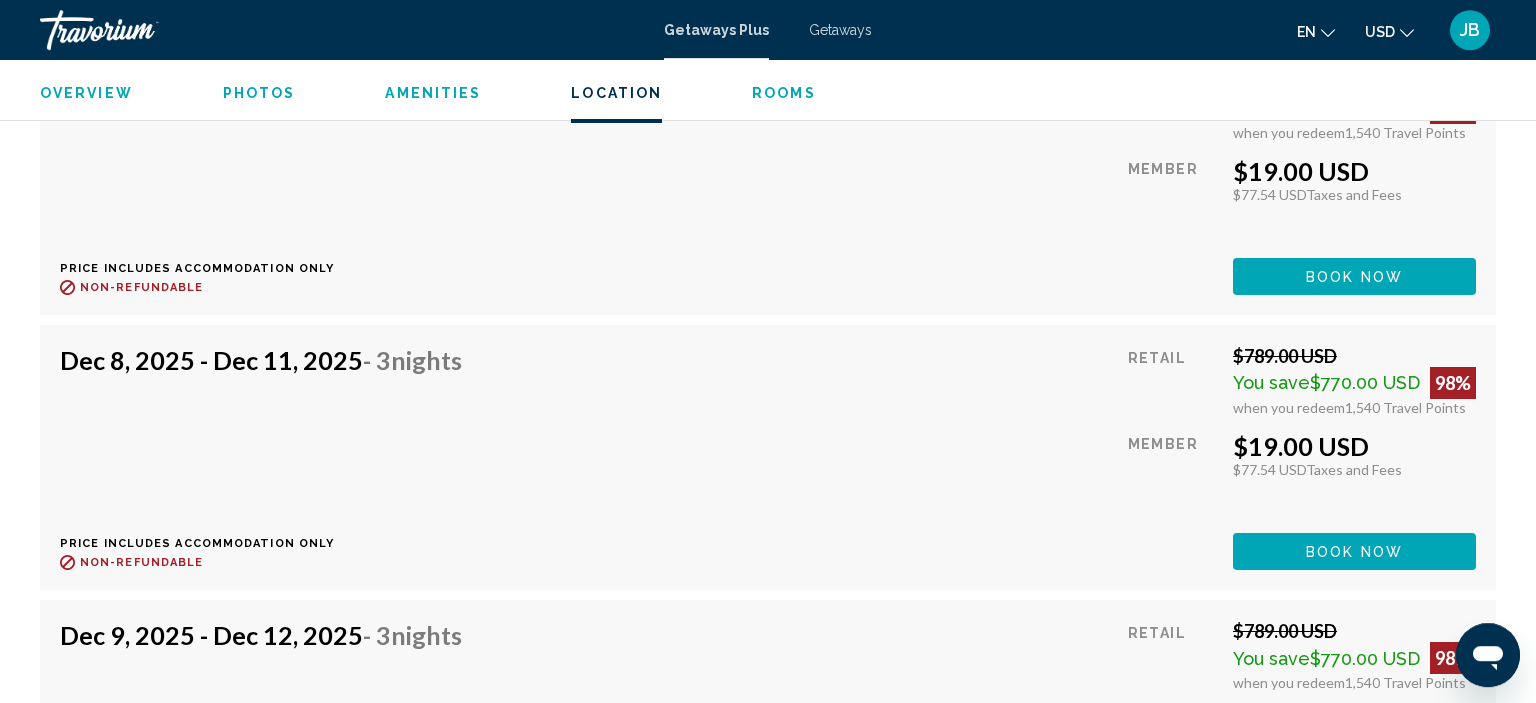 scroll, scrollTop: 30207, scrollLeft: 0, axis: vertical 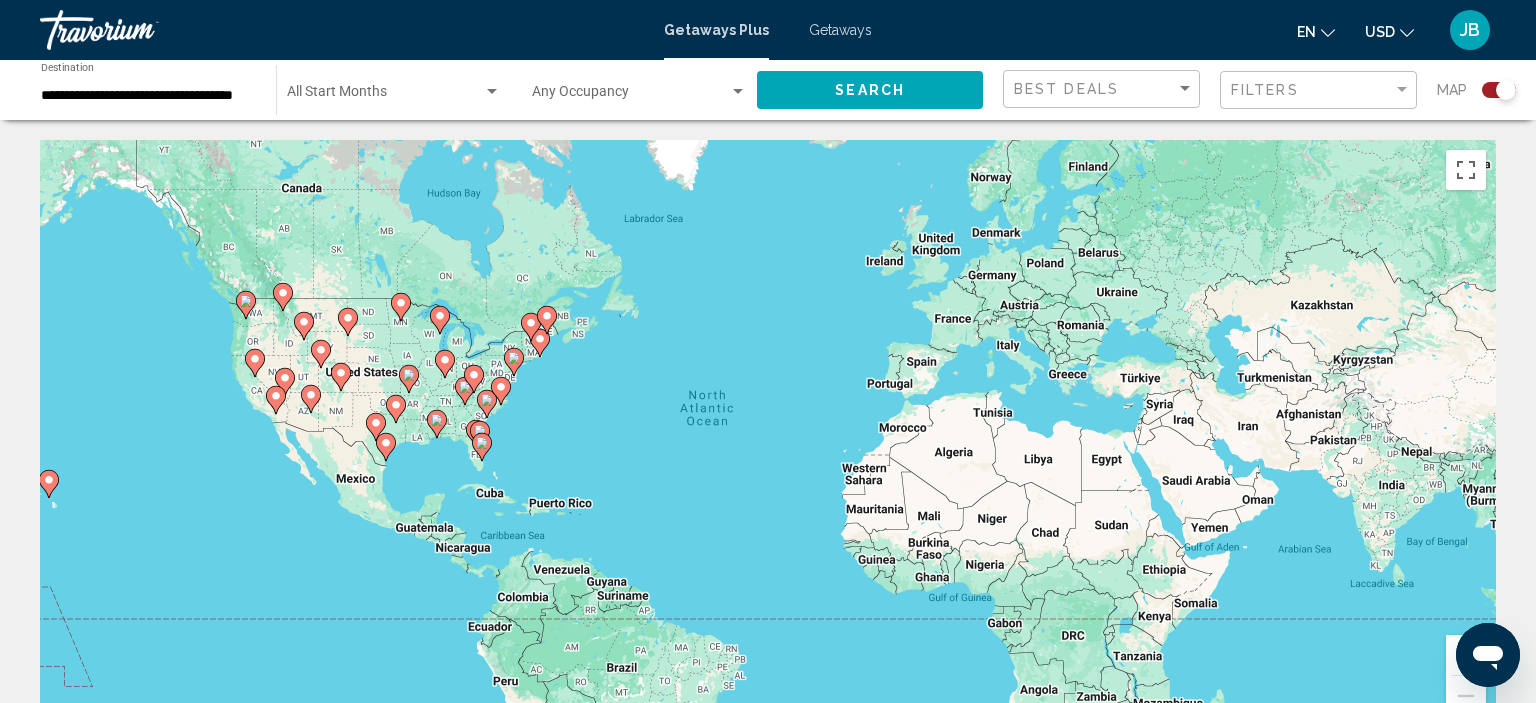 click on "**********" 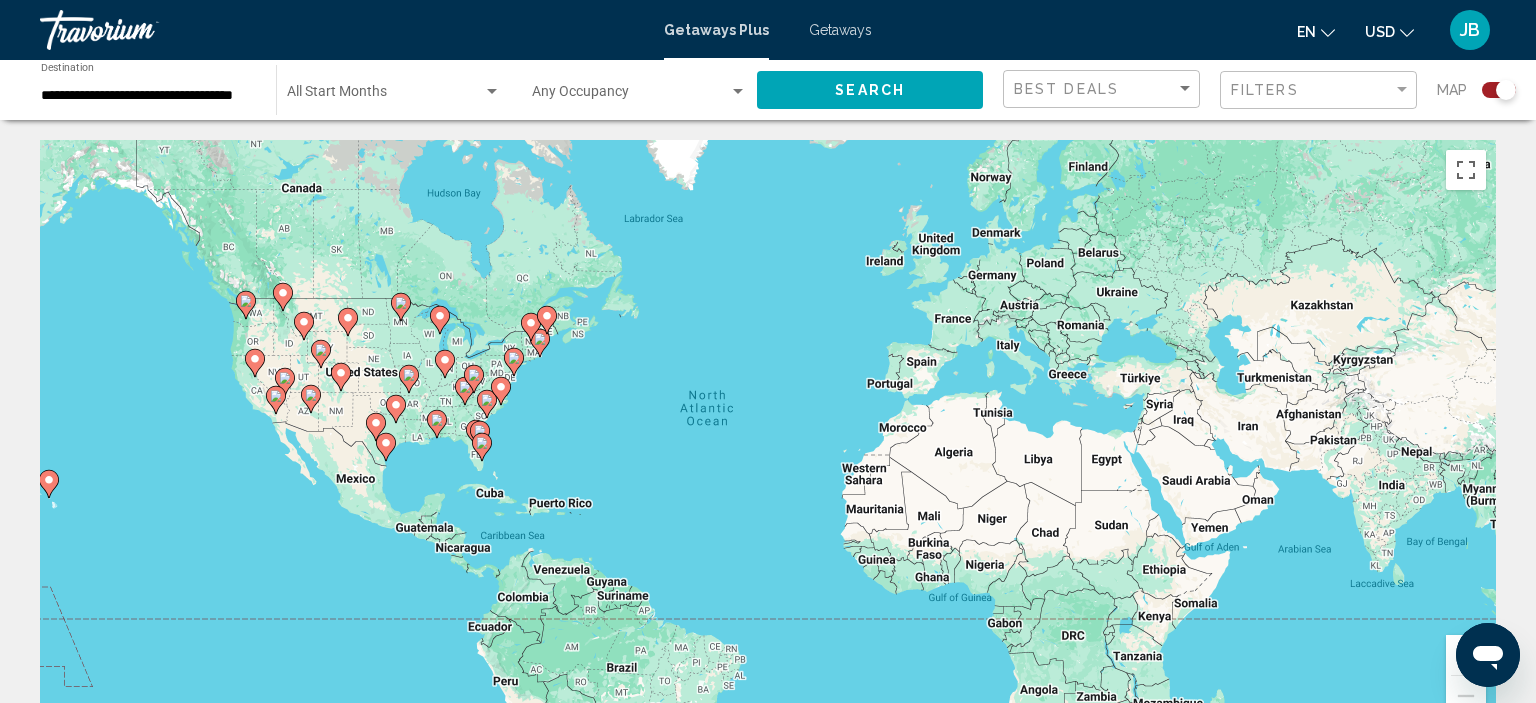 scroll, scrollTop: 0, scrollLeft: 16, axis: horizontal 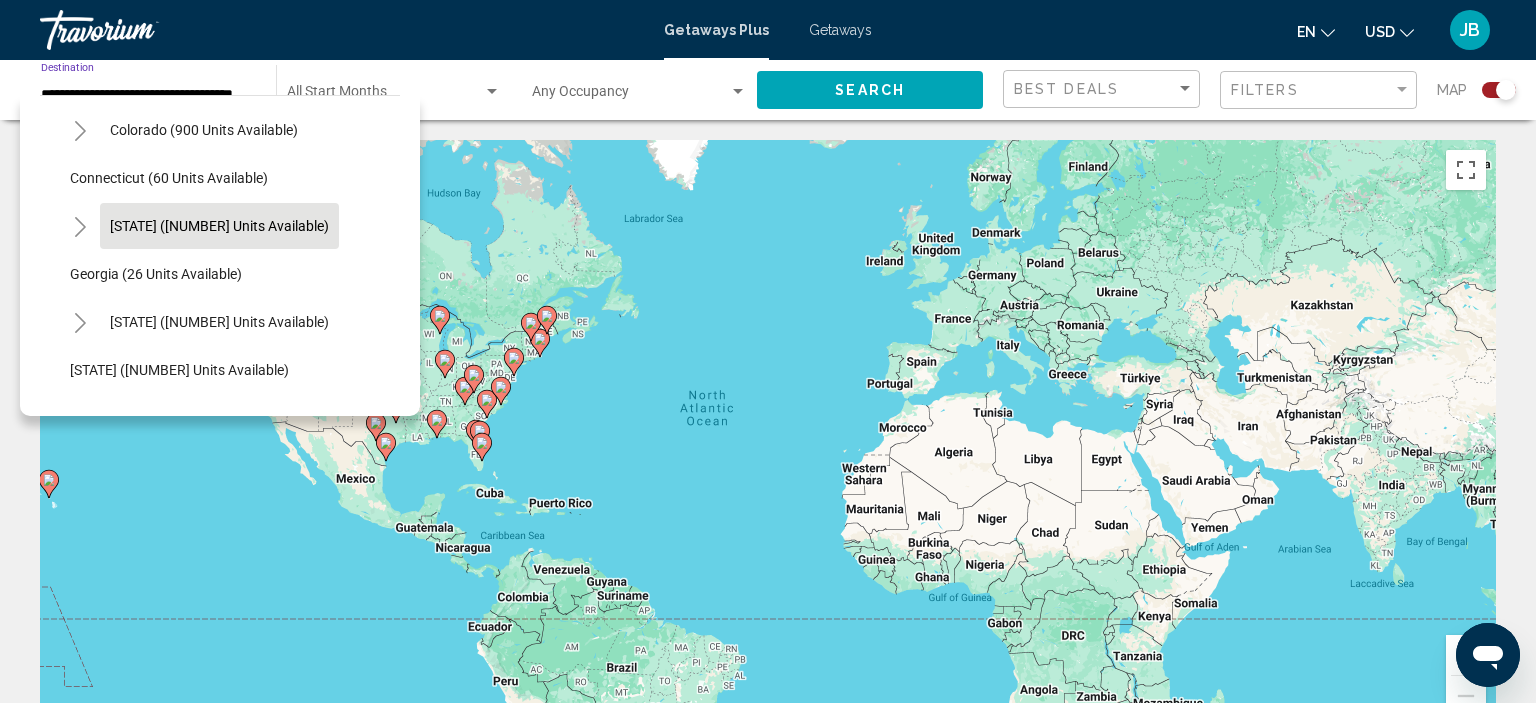 click on "[STATE] ([NUMBER] units available)" 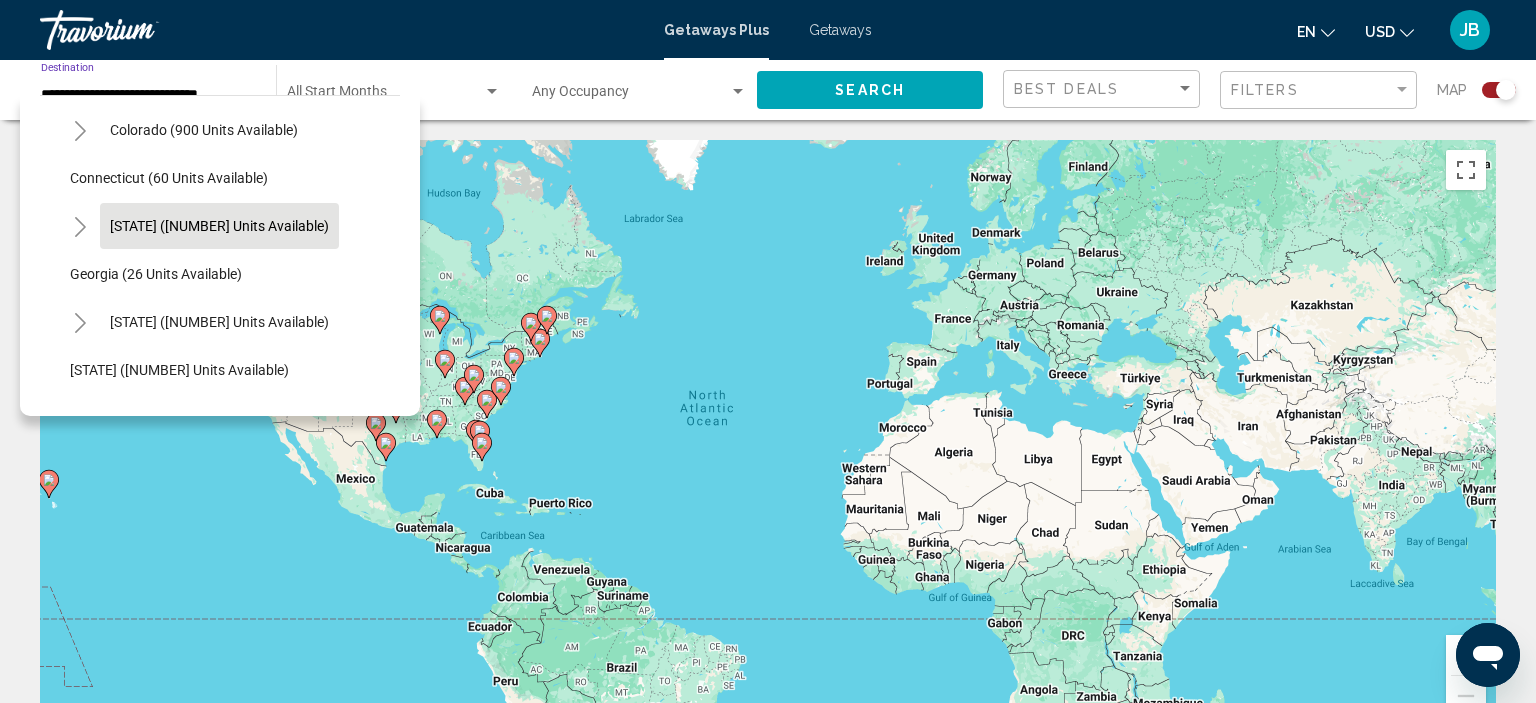 scroll, scrollTop: 0, scrollLeft: 0, axis: both 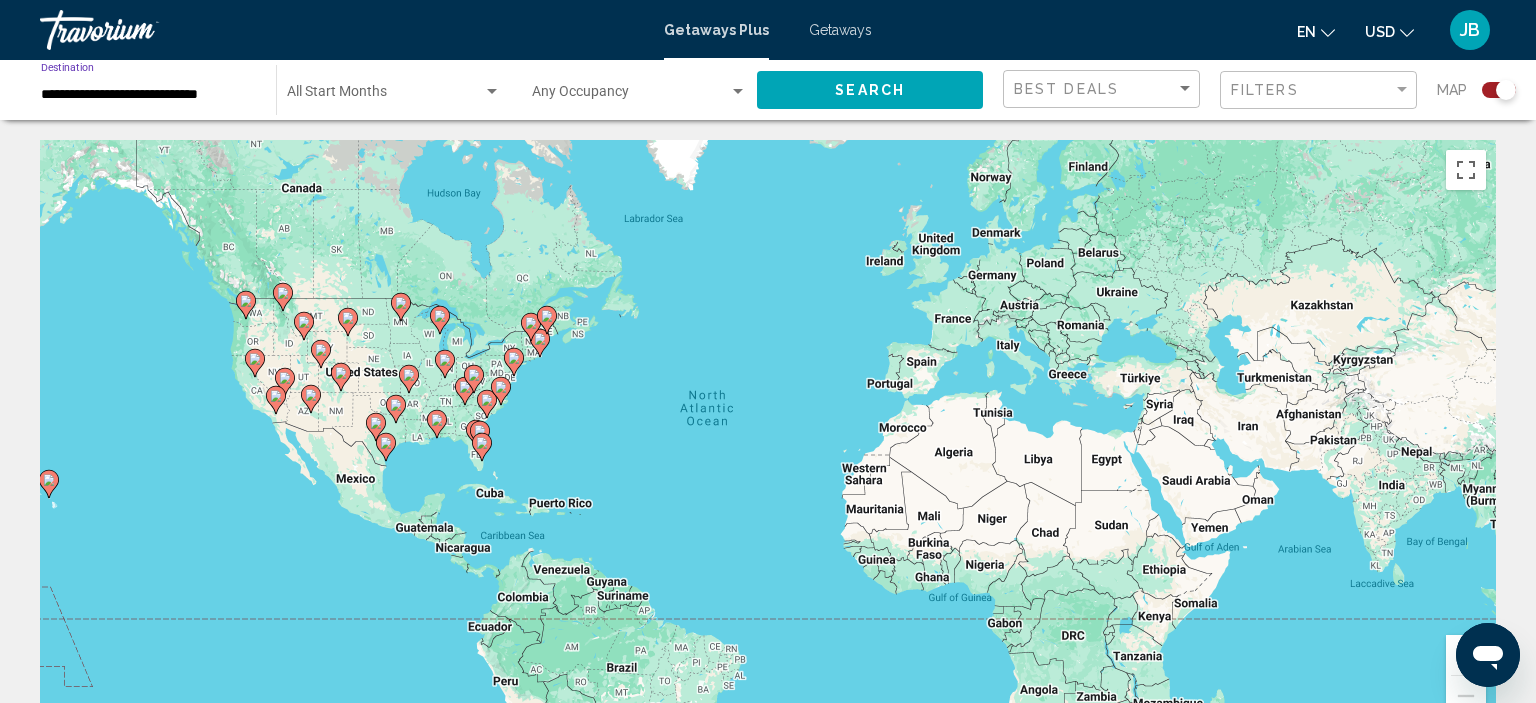 click on "**********" at bounding box center (148, 95) 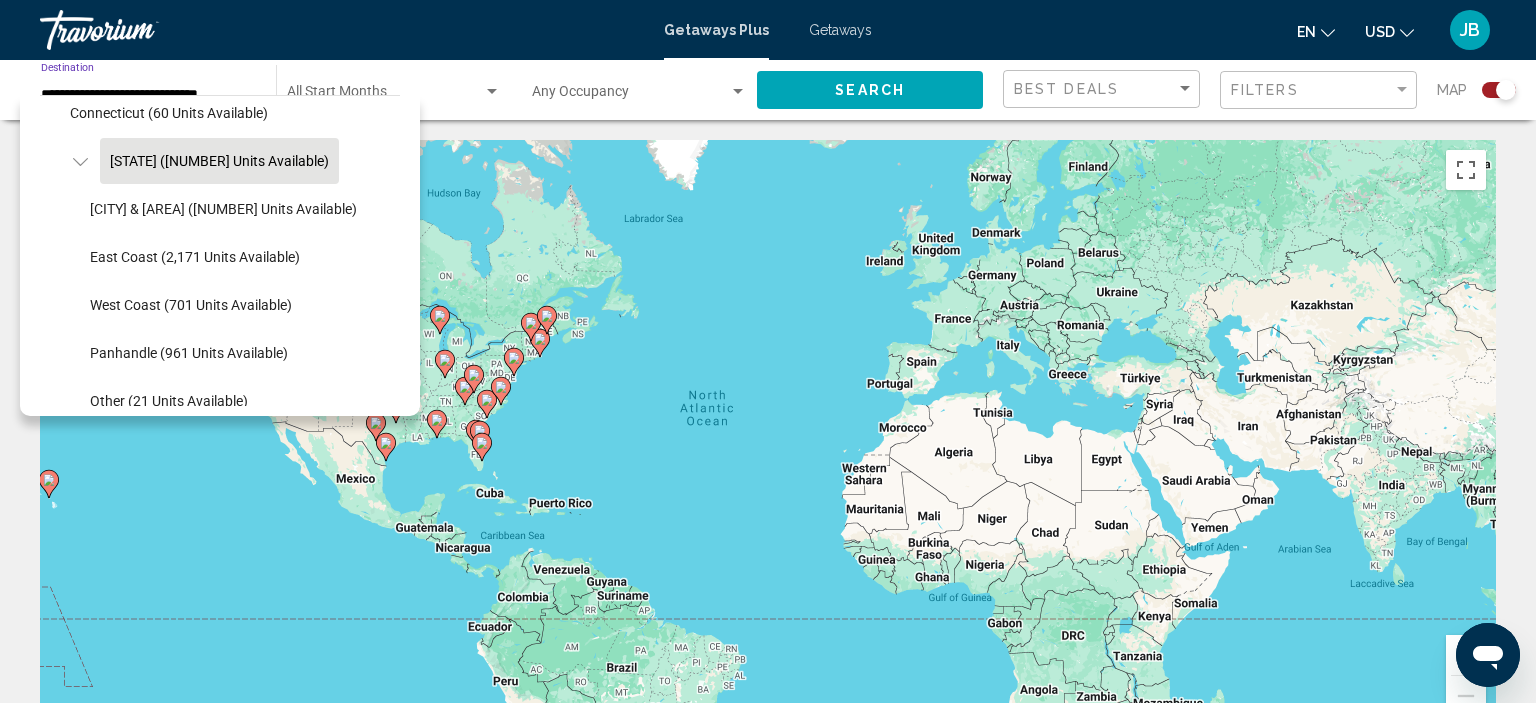 scroll, scrollTop: 455, scrollLeft: 0, axis: vertical 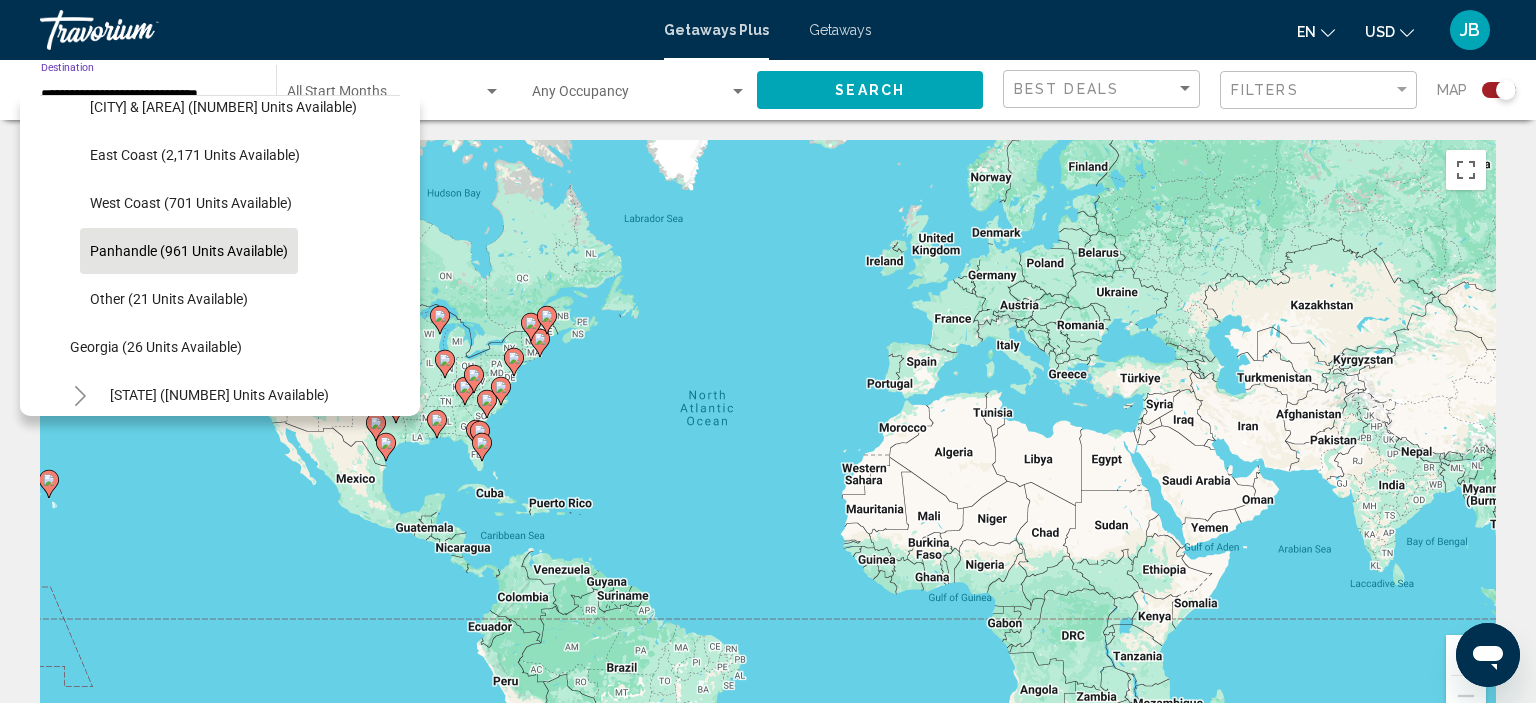 click on "Panhandle (961 units available)" 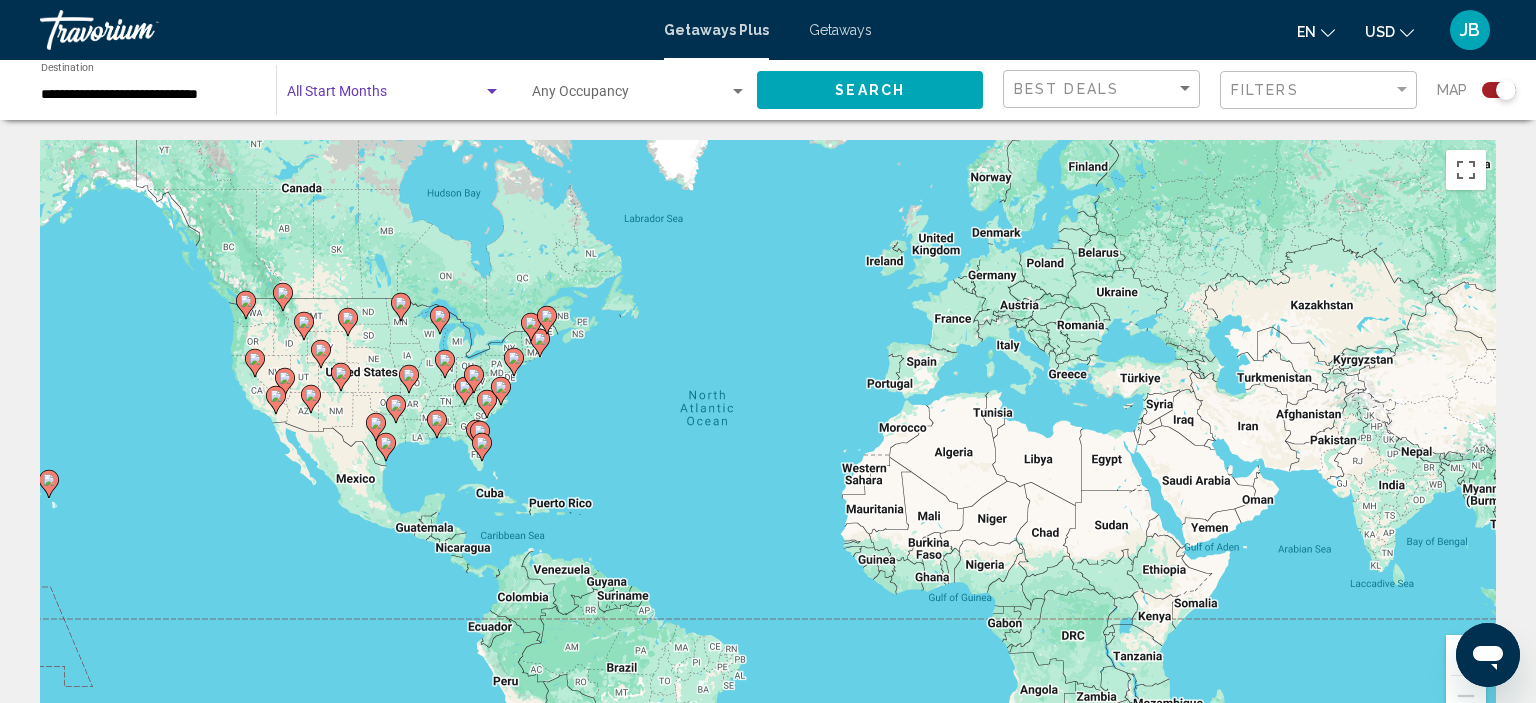 click at bounding box center (385, 96) 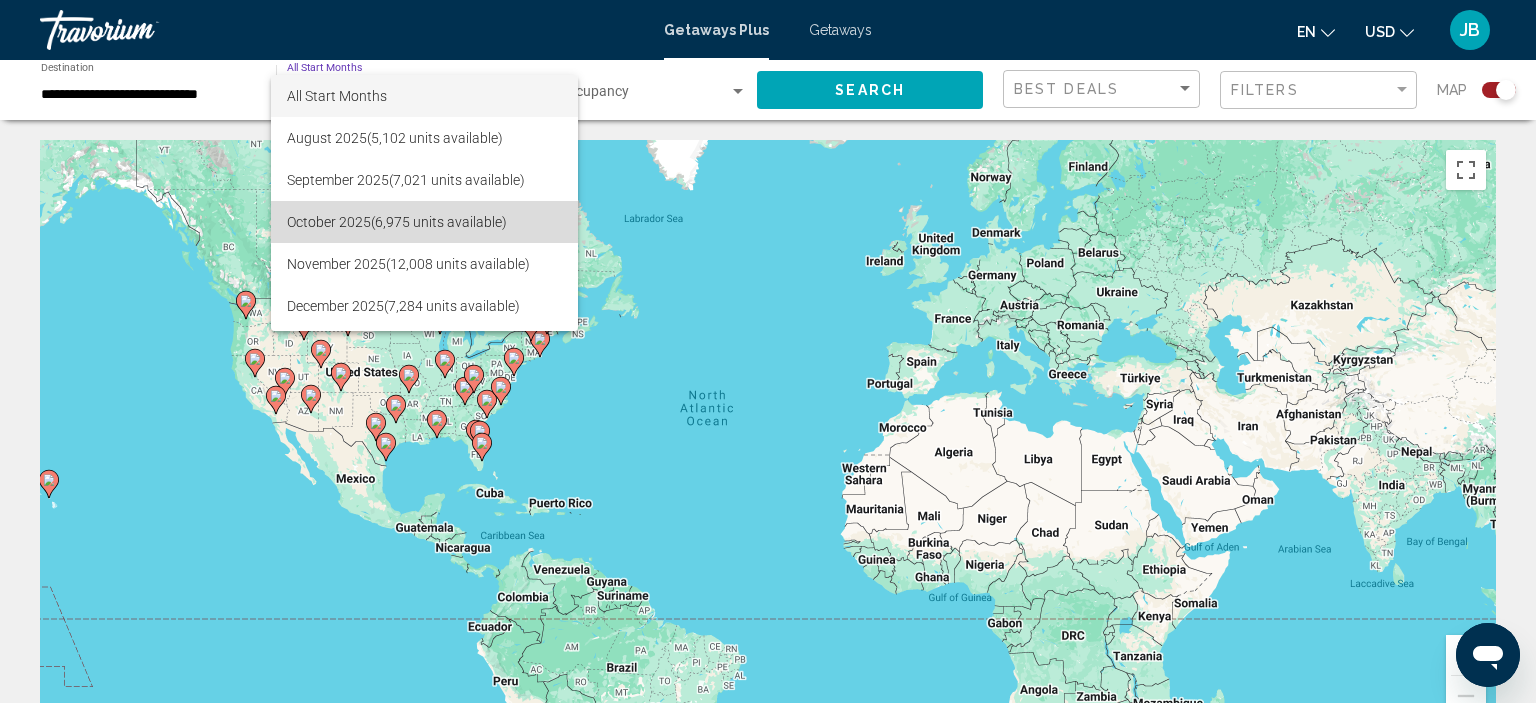 click on "[MONTH] [YEAR] ([NUMBER] units available)" at bounding box center [424, 222] 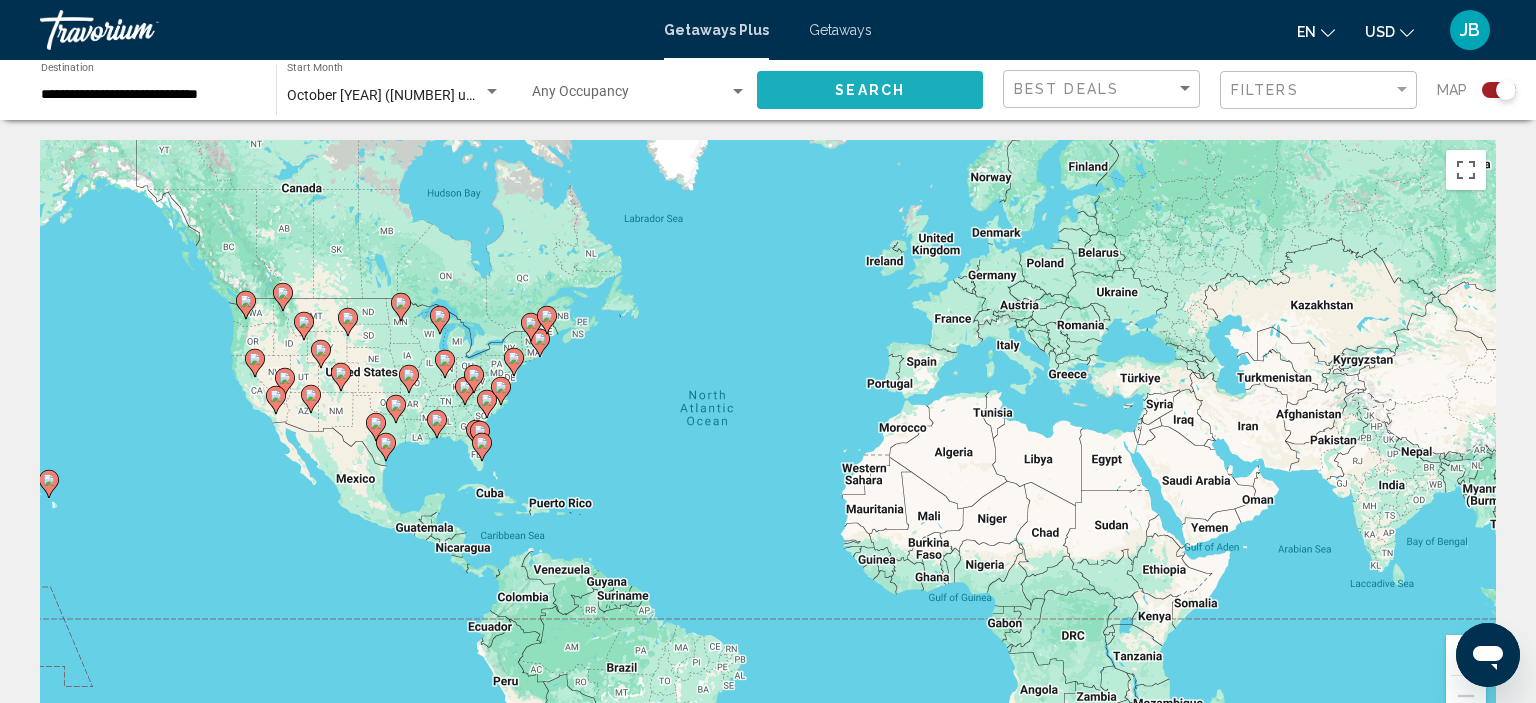 click on "Search" 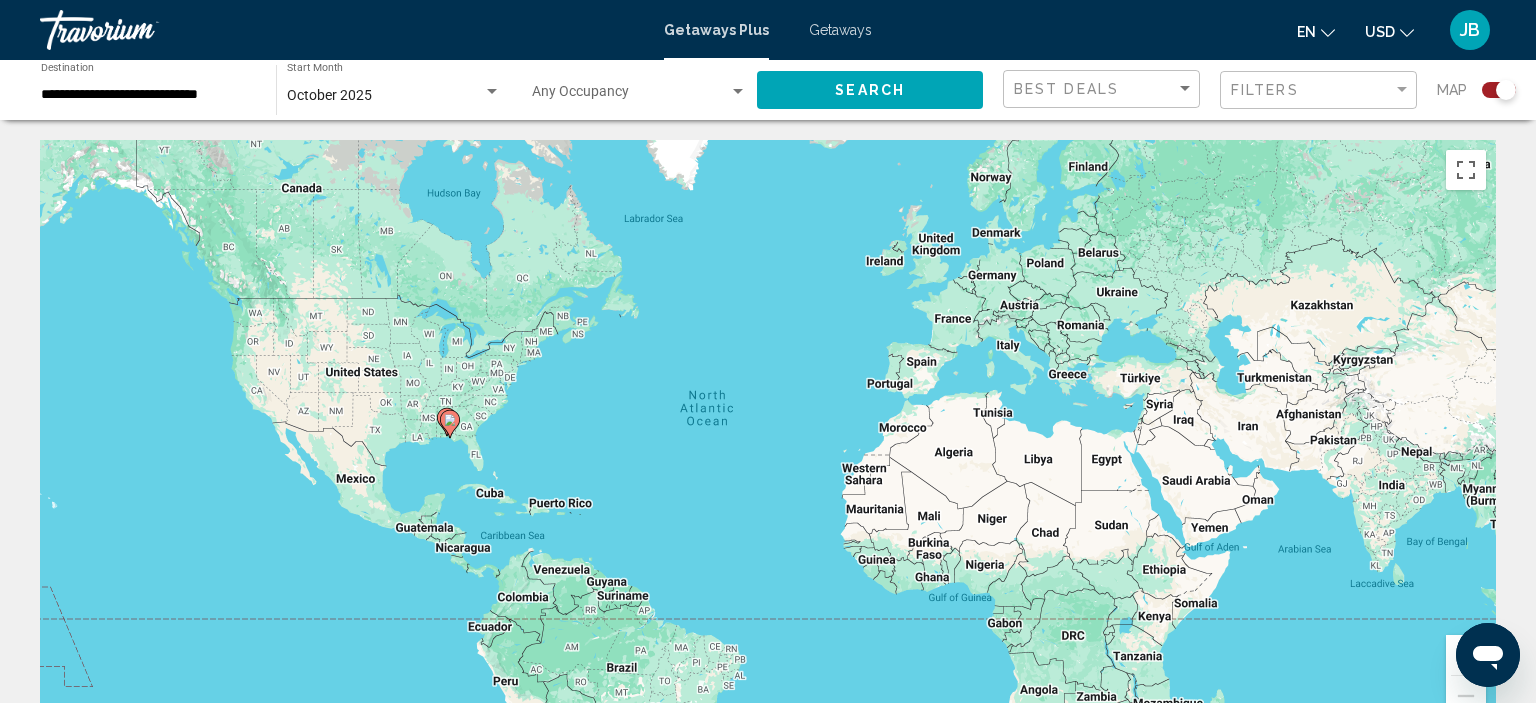 click 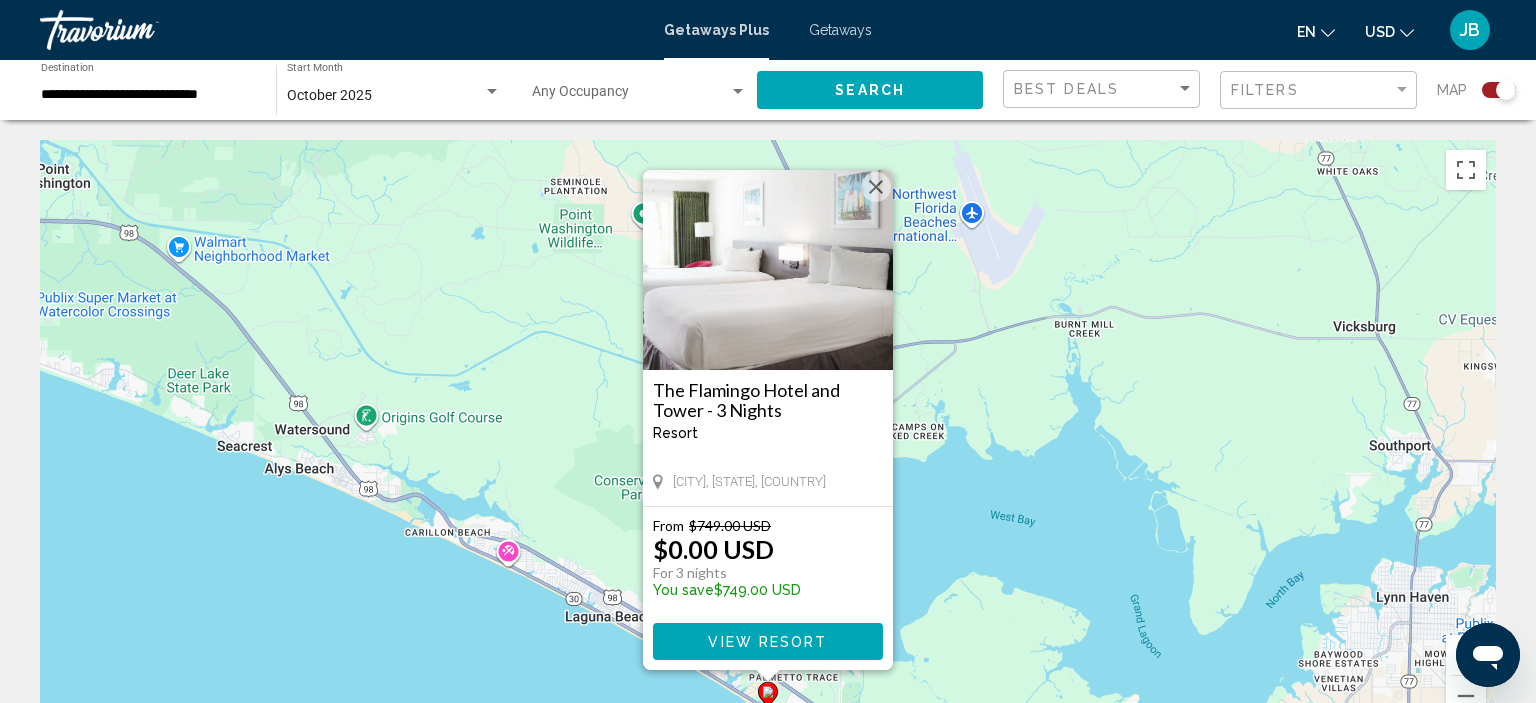 click on "[CITY], [STATE], [COUNTRY] From $[PRICE] USD $[PRICE] USD For [NUMBER] nights You save  $[PRICE] USD  View Resort" at bounding box center (768, 440) 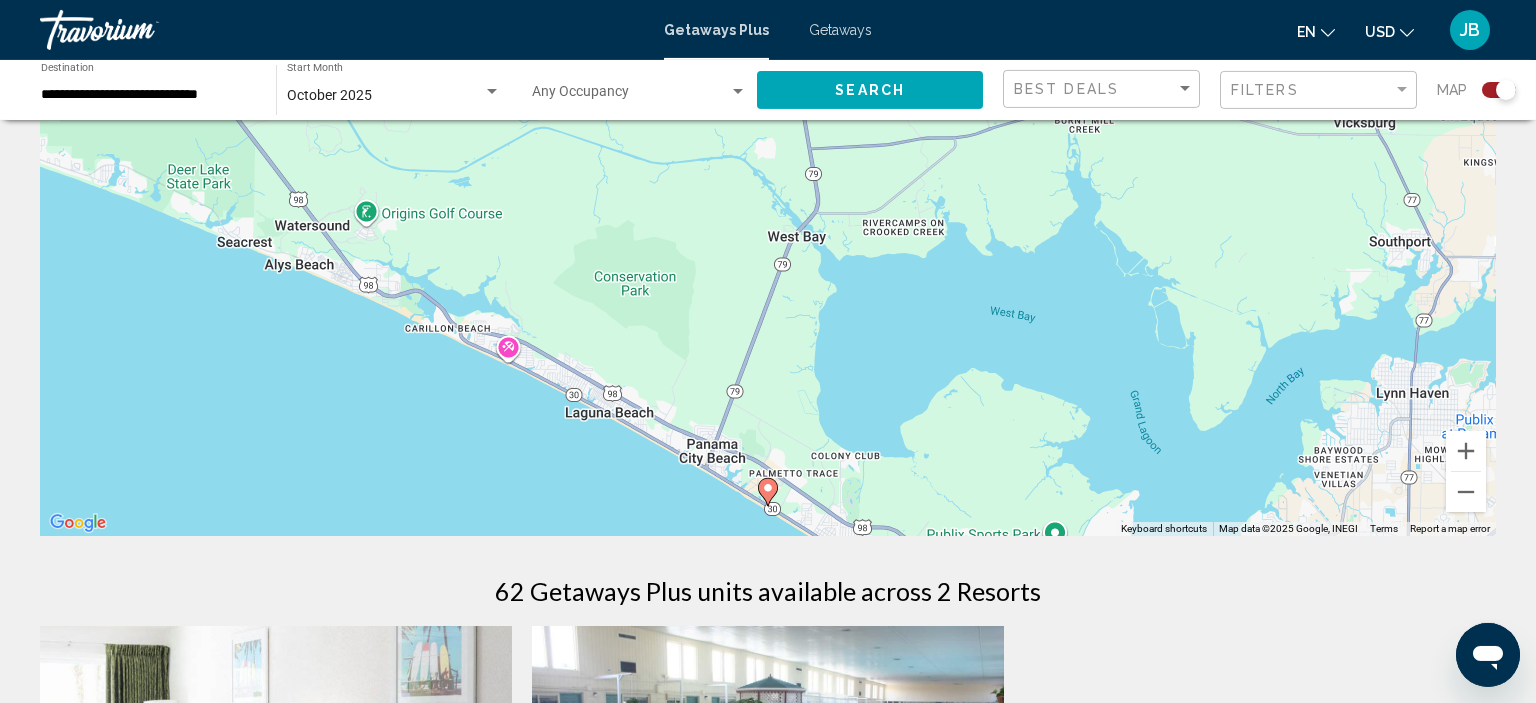 scroll, scrollTop: 211, scrollLeft: 0, axis: vertical 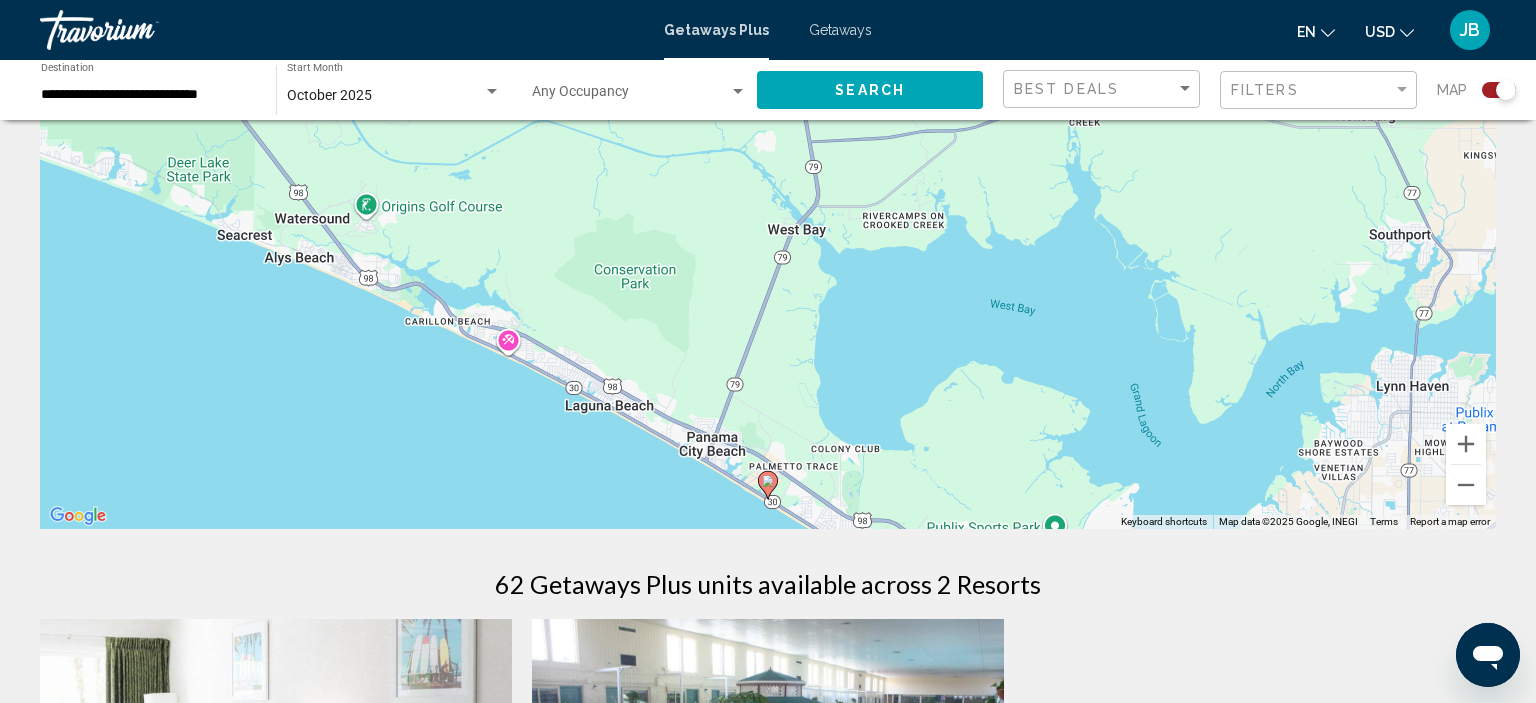 click 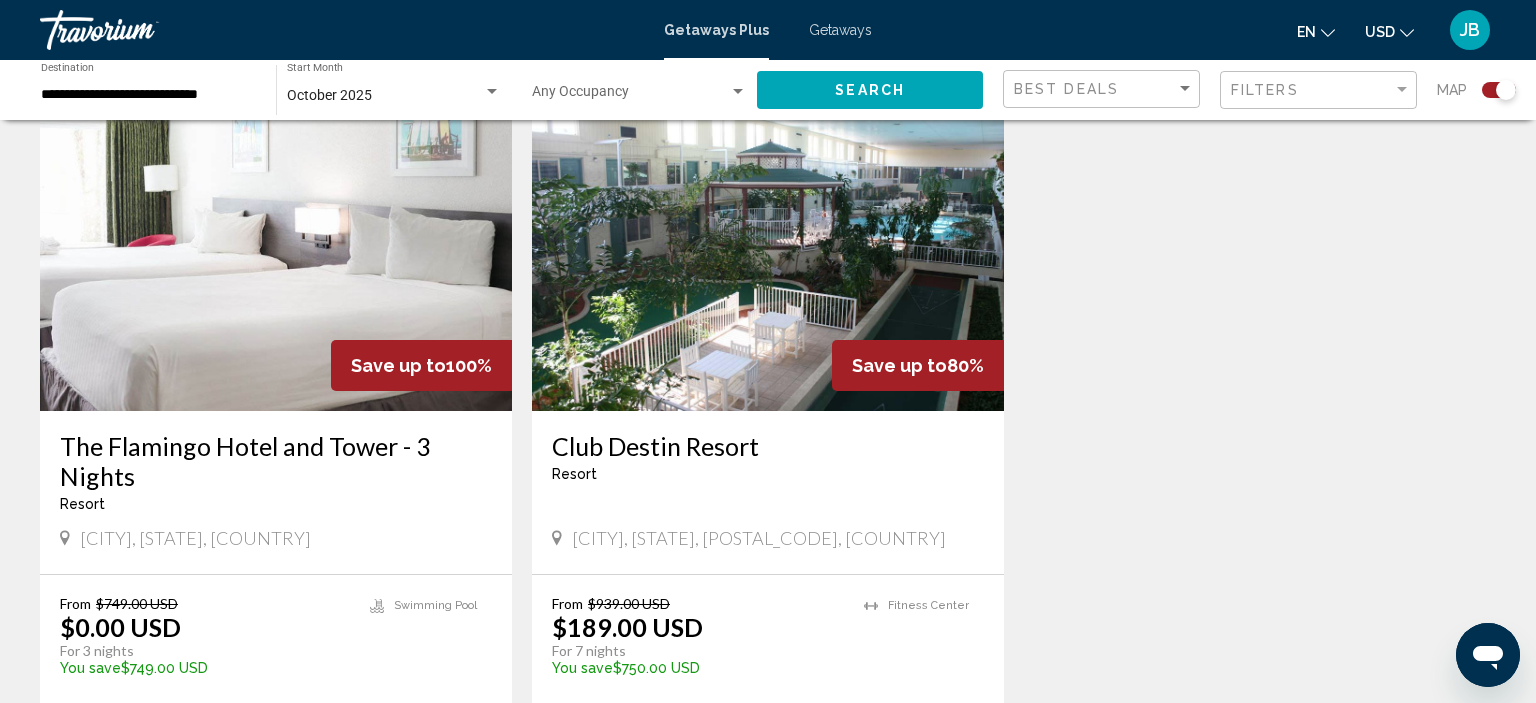 scroll, scrollTop: 950, scrollLeft: 0, axis: vertical 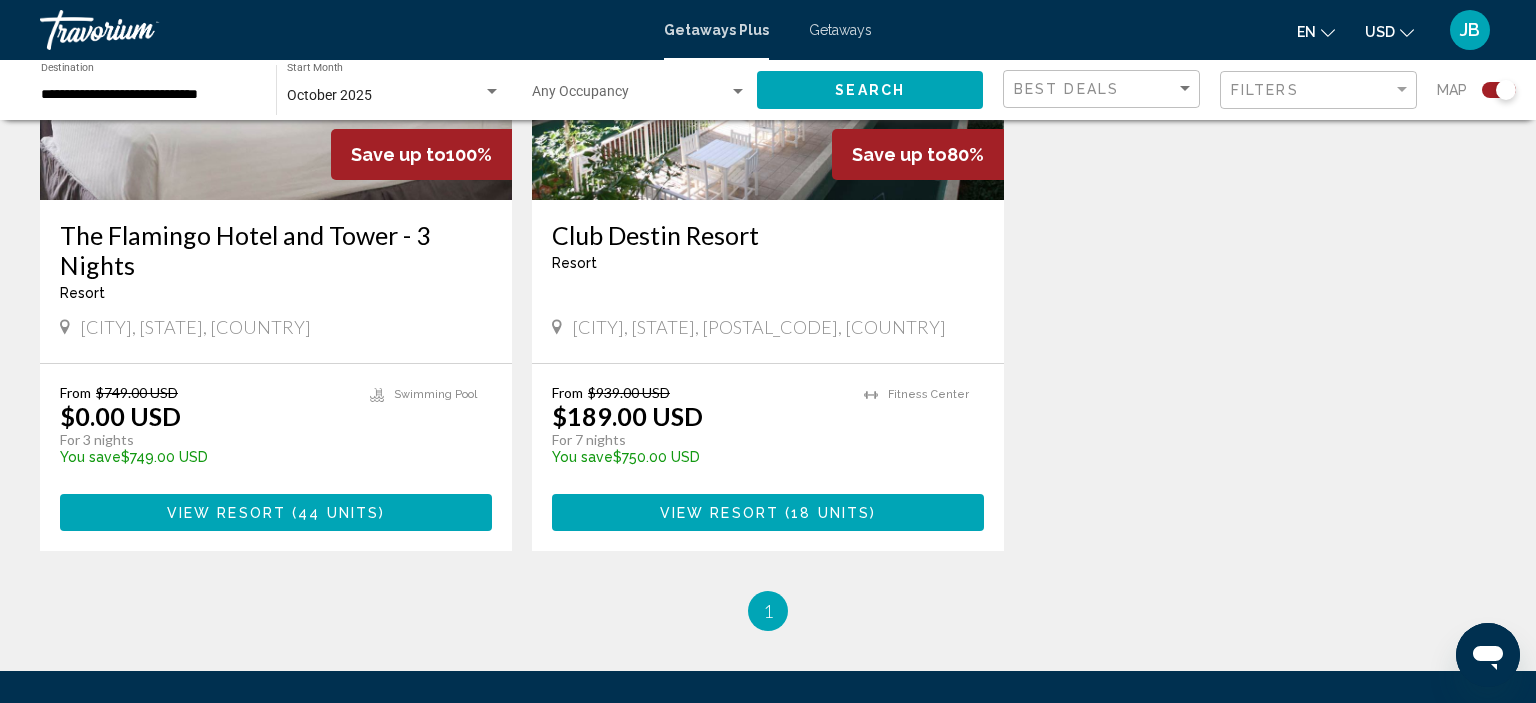 click on "View Resort" at bounding box center [226, 513] 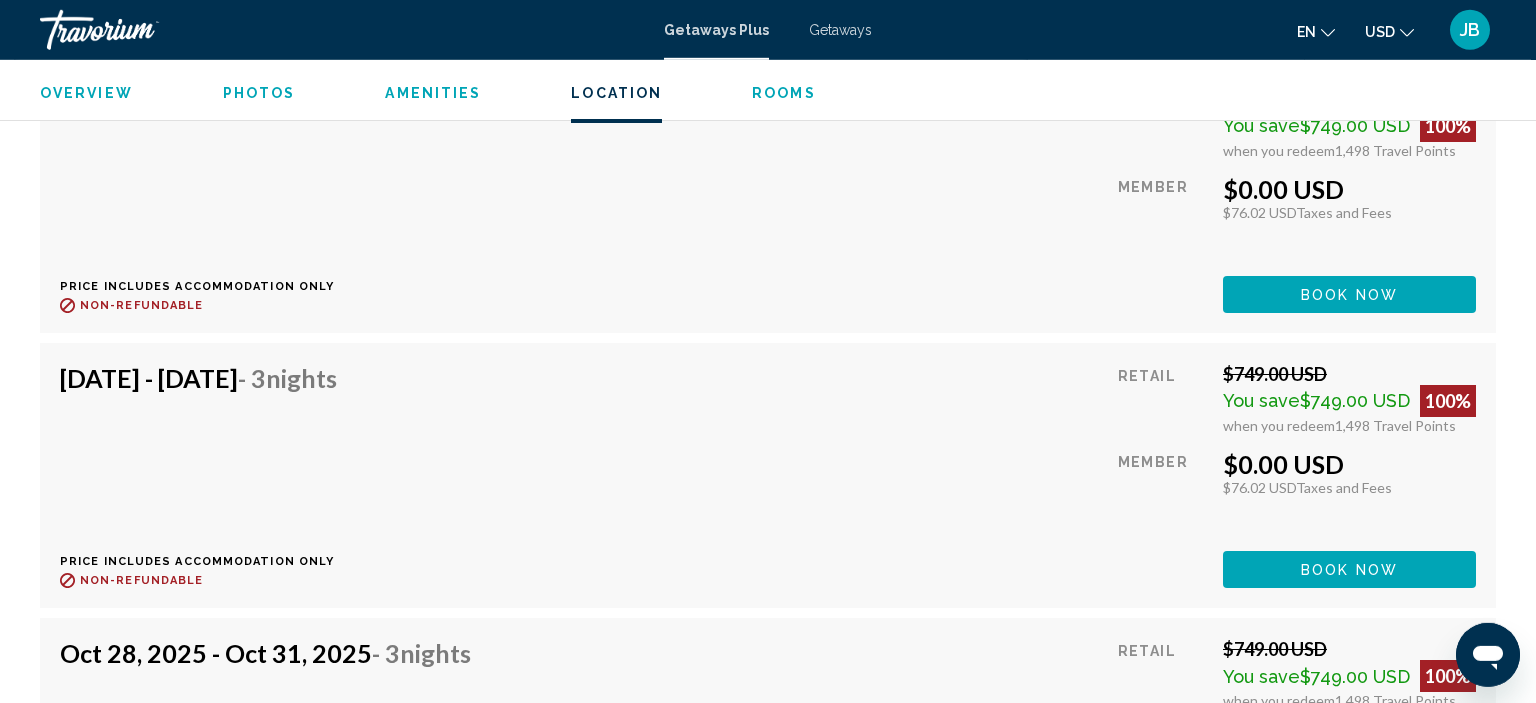 scroll, scrollTop: 9341, scrollLeft: 0, axis: vertical 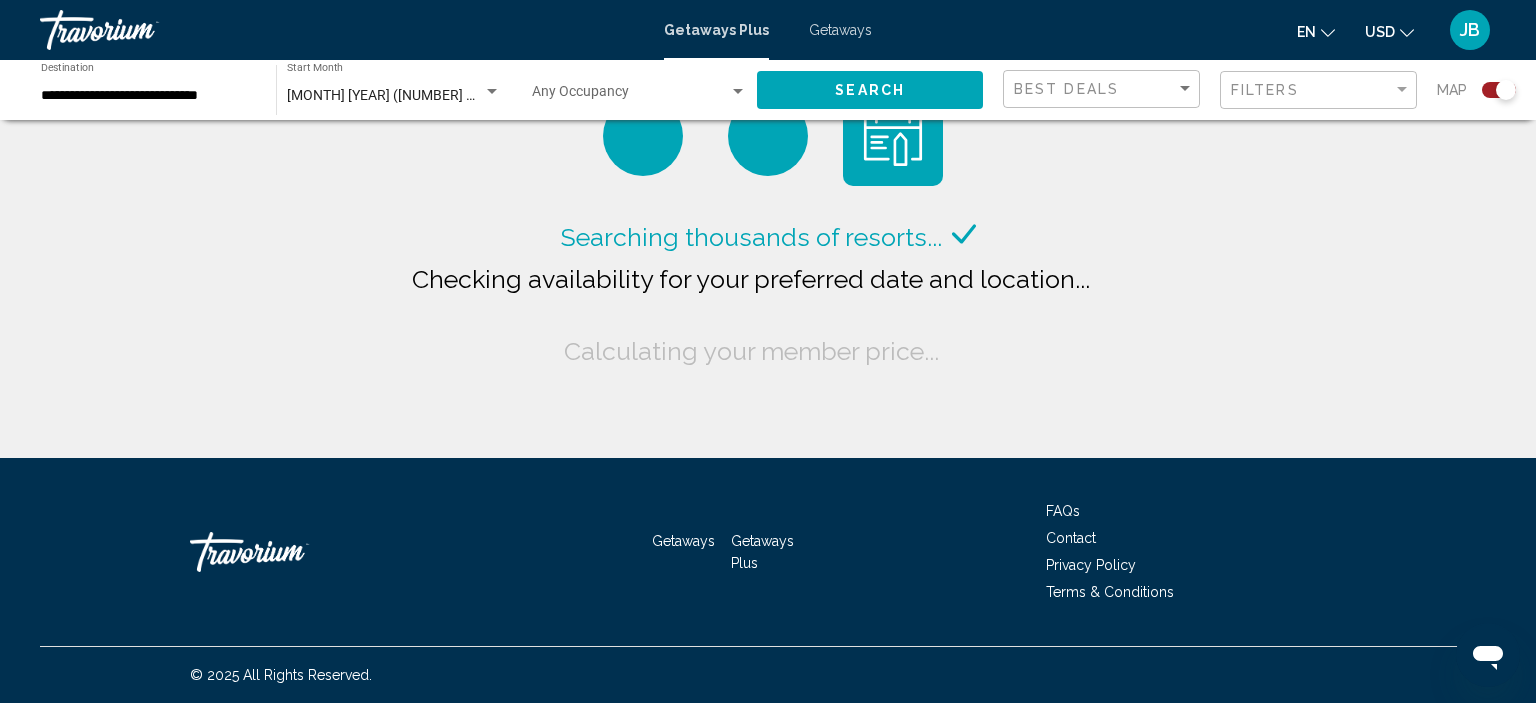 click on "**********" 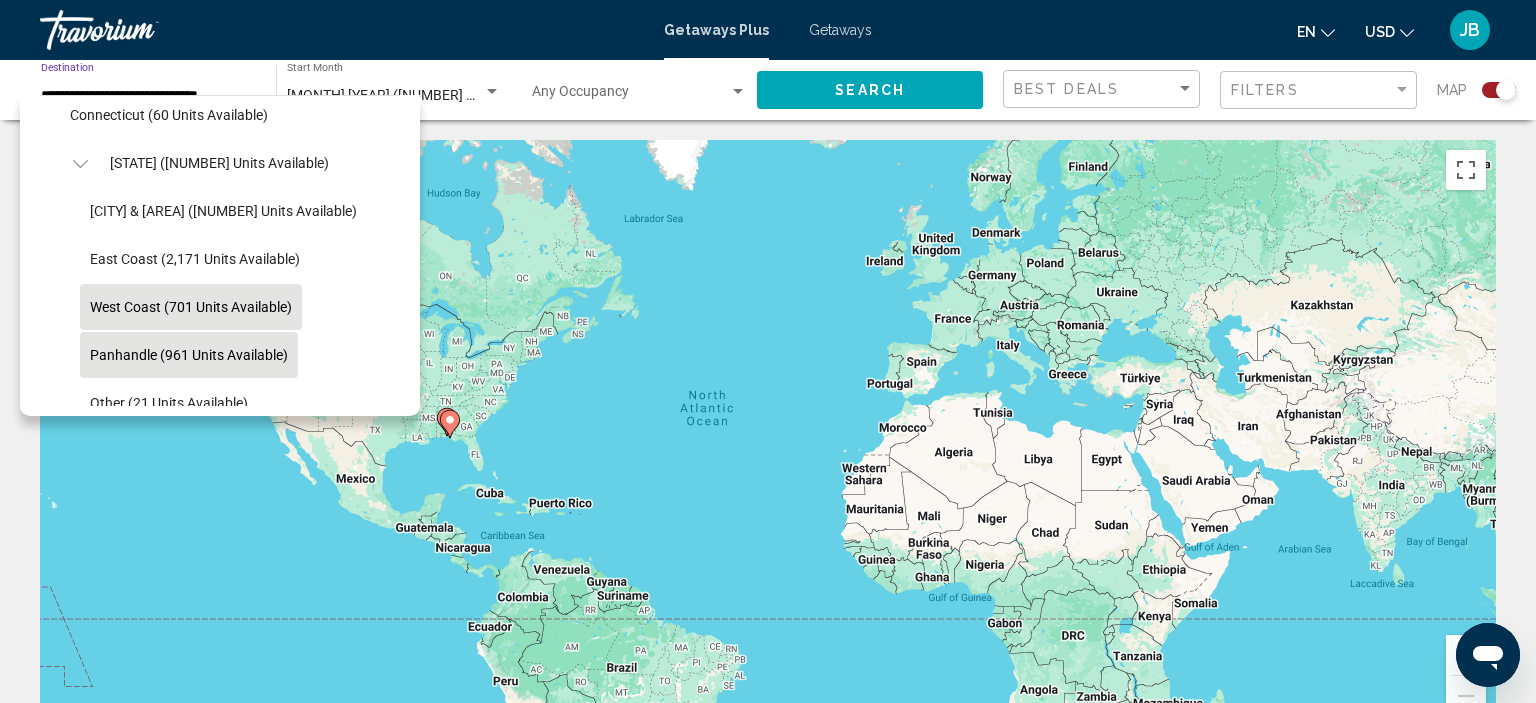 scroll, scrollTop: 359, scrollLeft: 0, axis: vertical 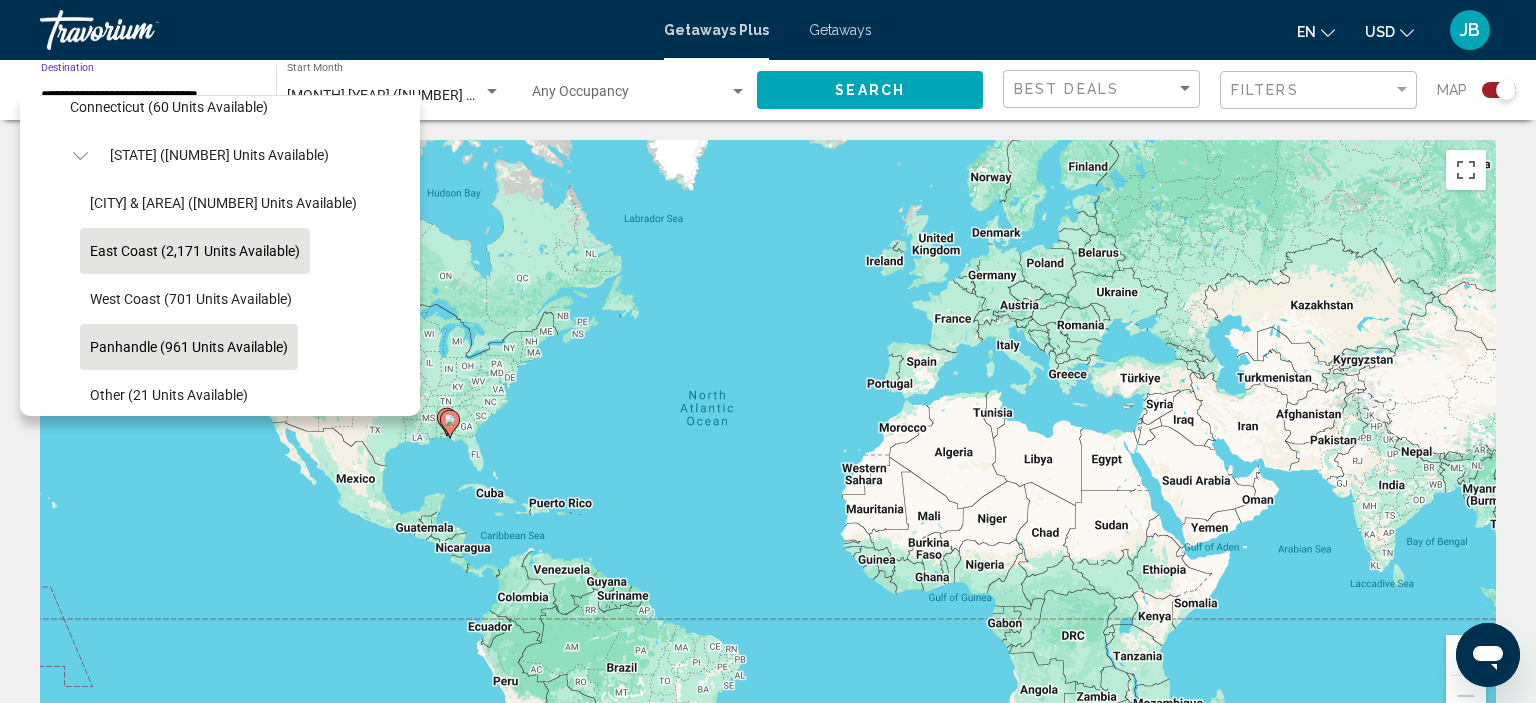 click on "East Coast (2,171 units available)" 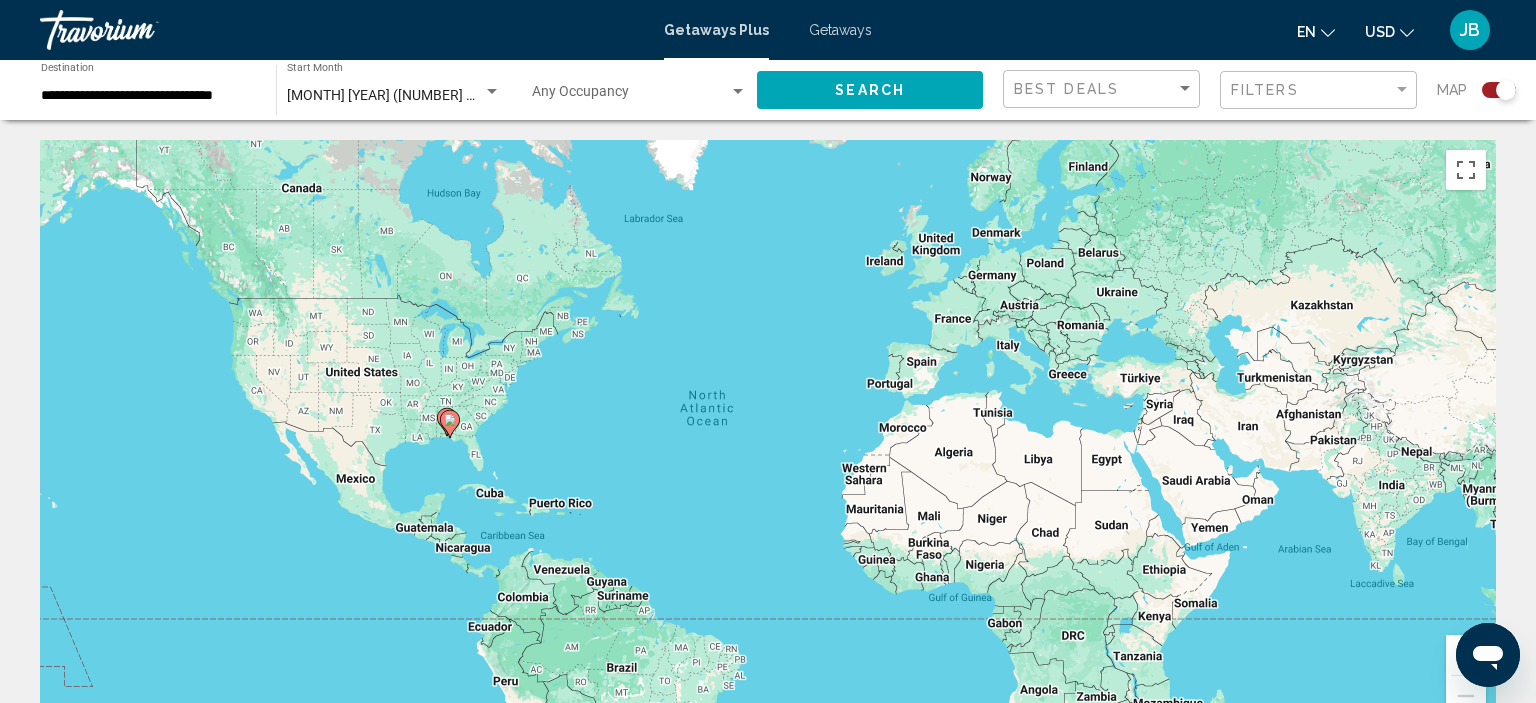 click on "[MONTH] [YEAR] ([NUMBER] units available) Start Month All Start Months" 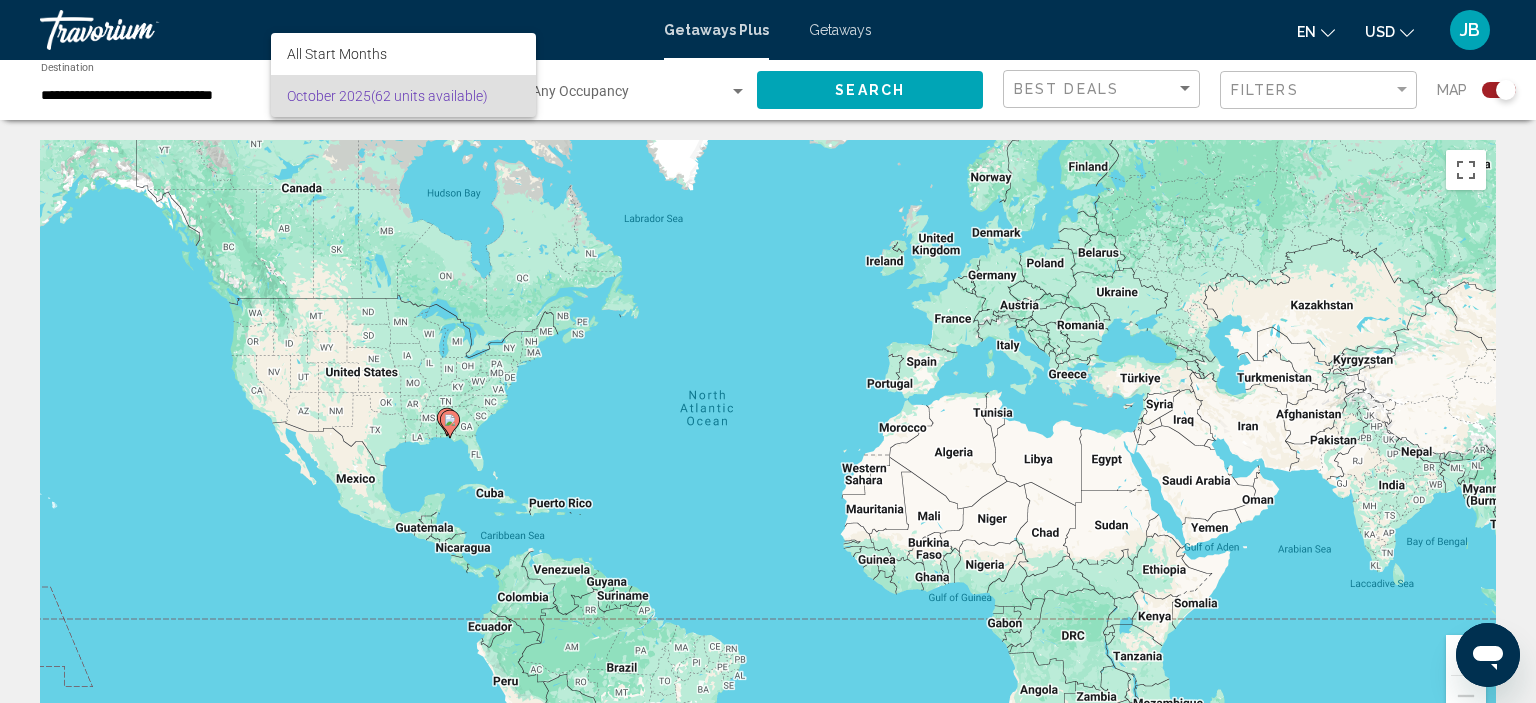 click on "[MONTH] [YEAR] ([NUMBER] units available)" at bounding box center (403, 96) 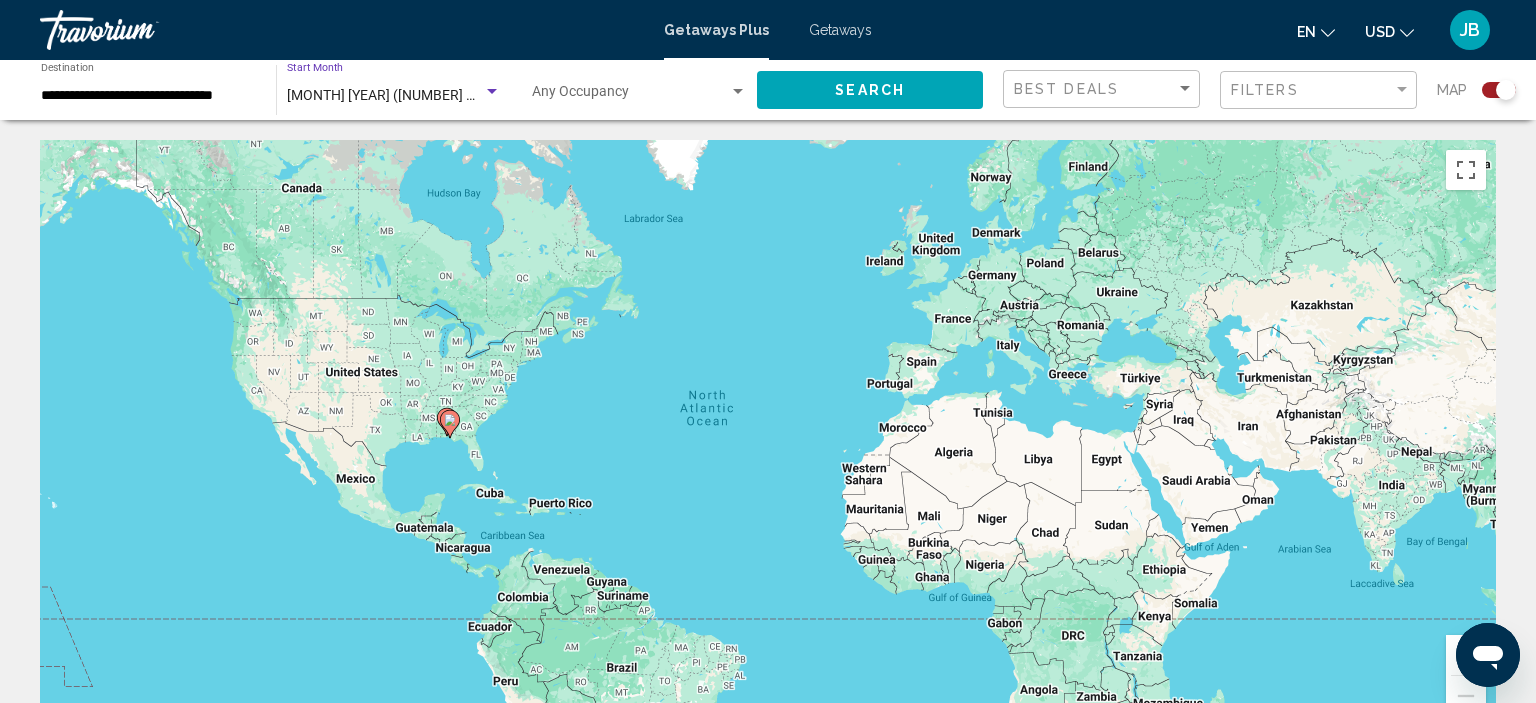 click on "[MONTH] [YEAR] ([NUMBER] units available)" at bounding box center (423, 95) 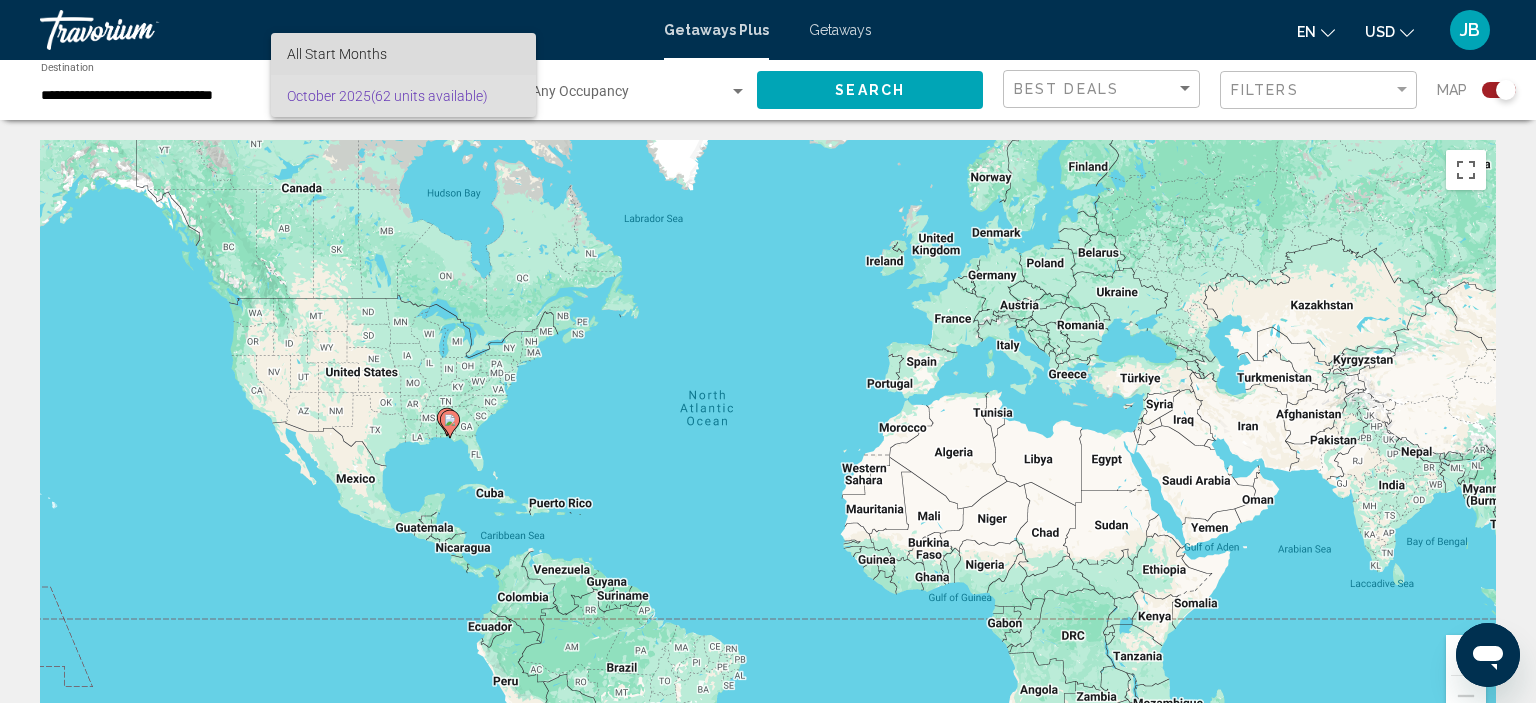 click on "All Start Months" at bounding box center (403, 54) 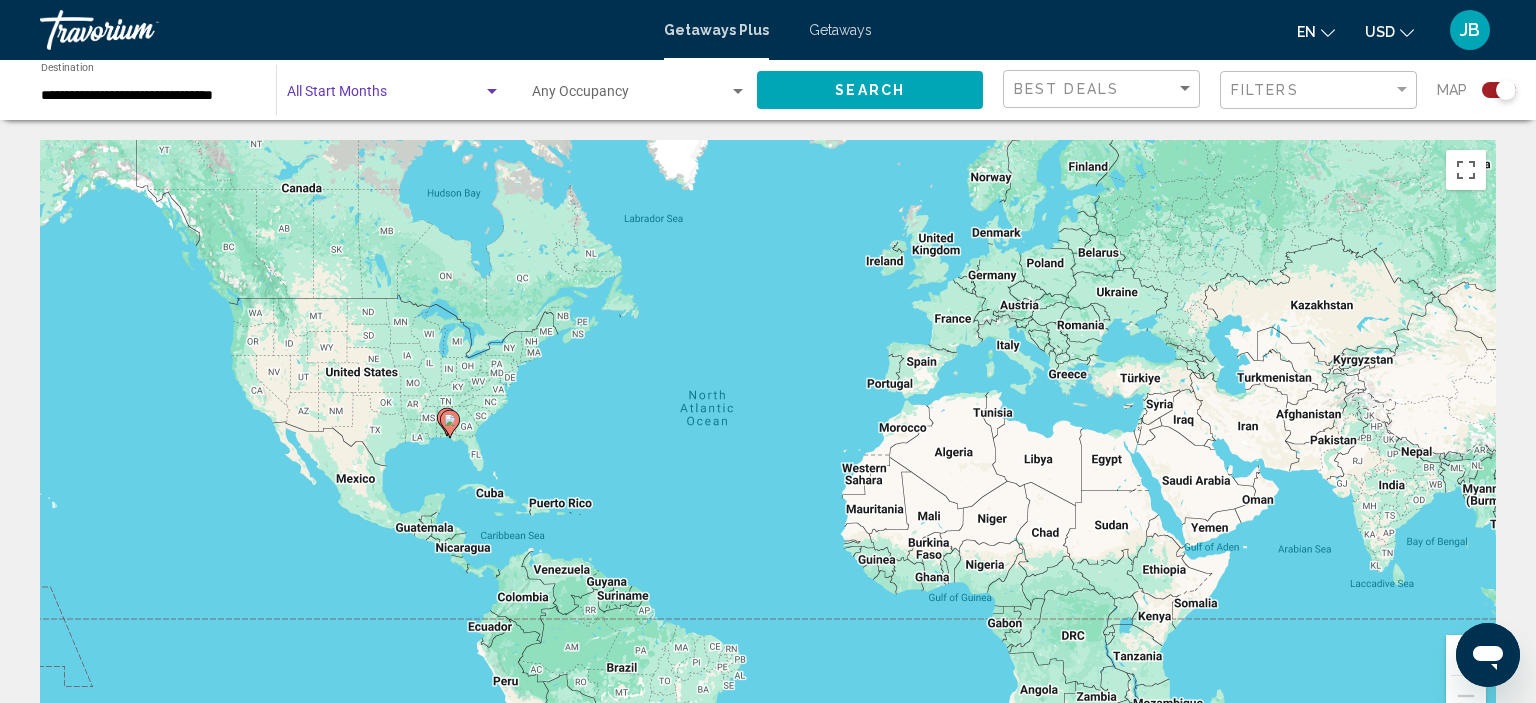 click at bounding box center (385, 96) 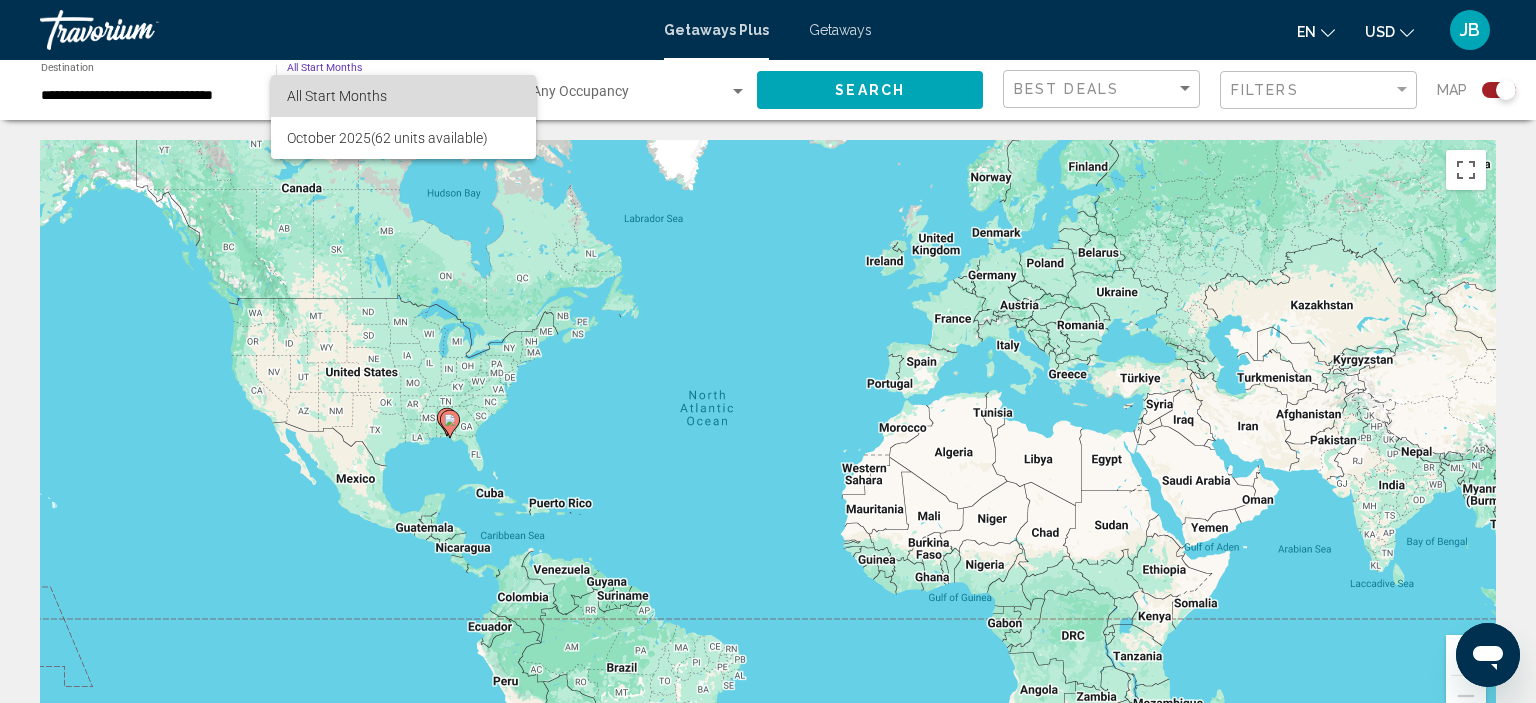 click on "All Start Months" at bounding box center (403, 96) 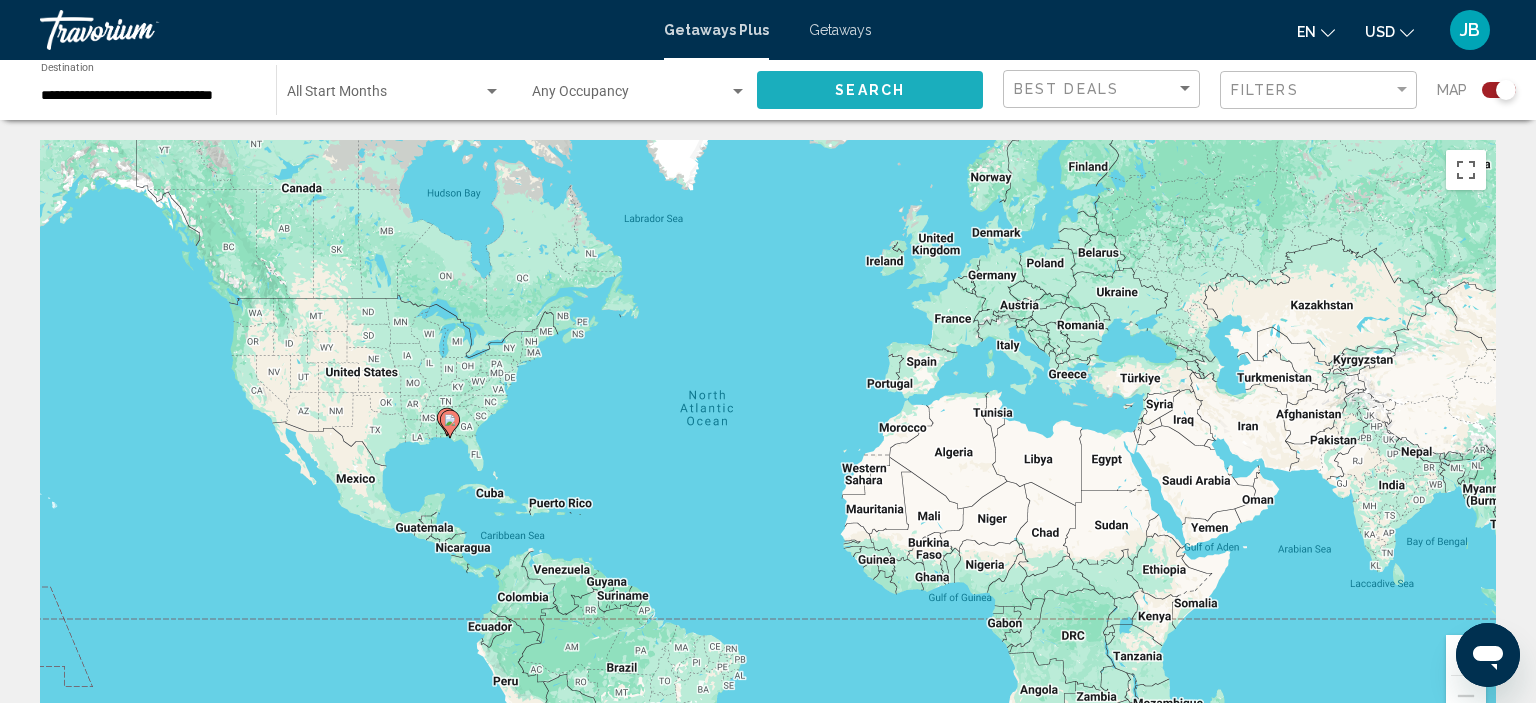 click on "Search" 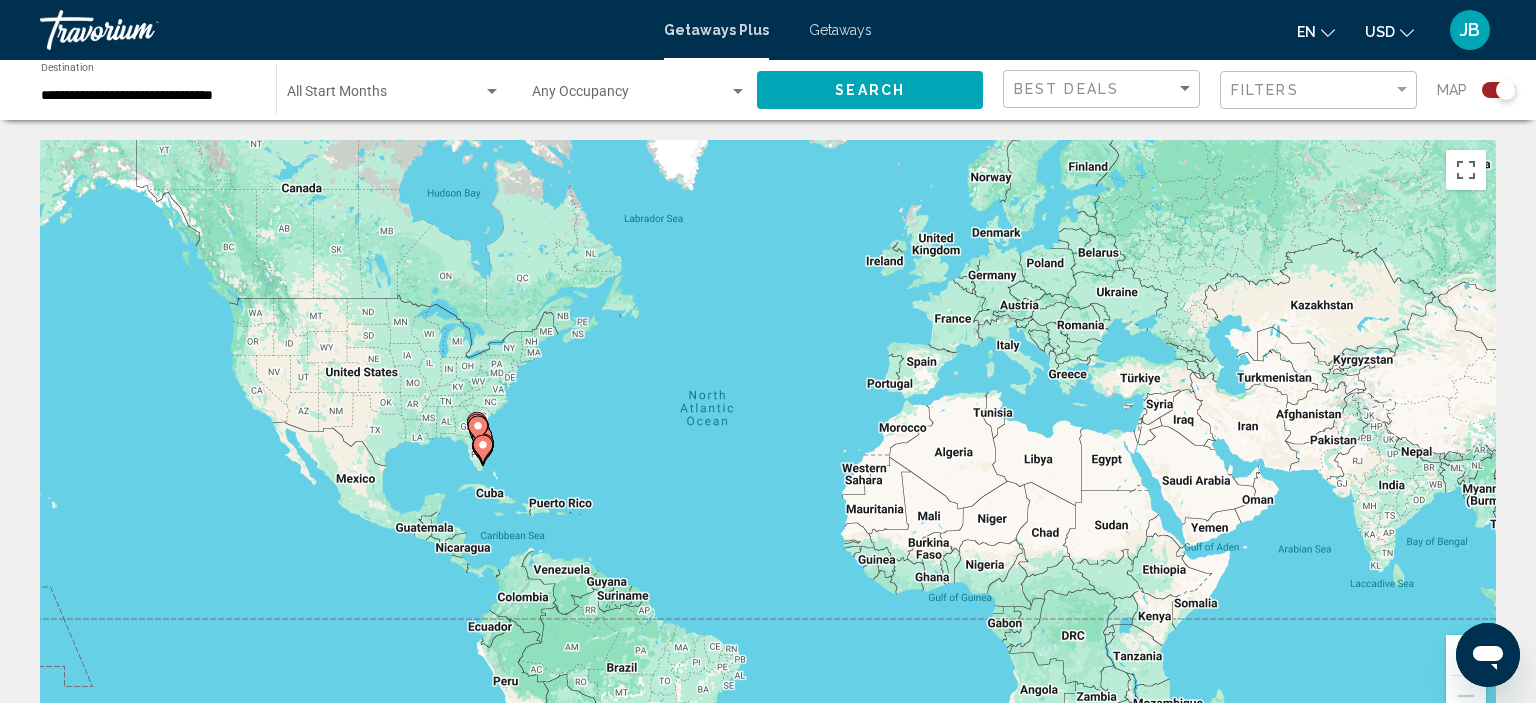 click 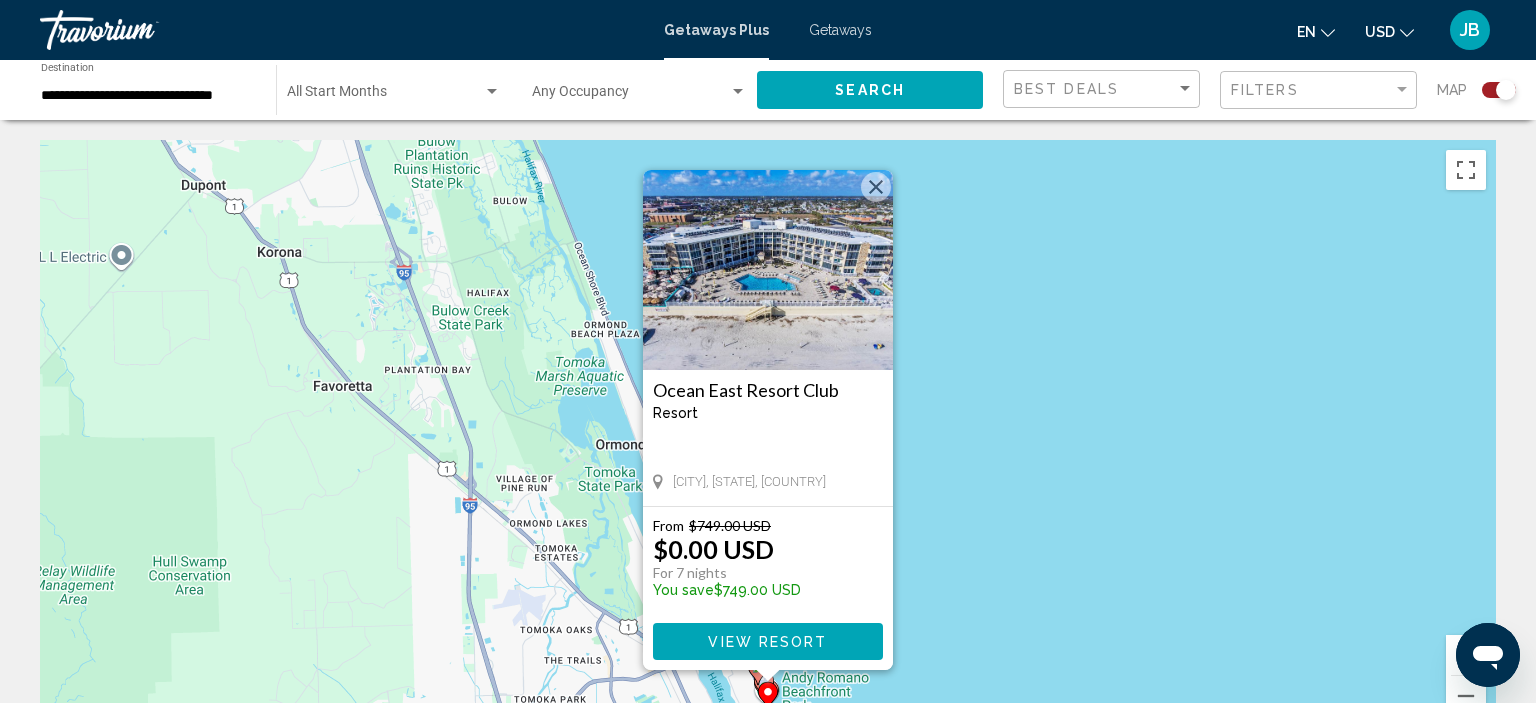 click at bounding box center [876, 187] 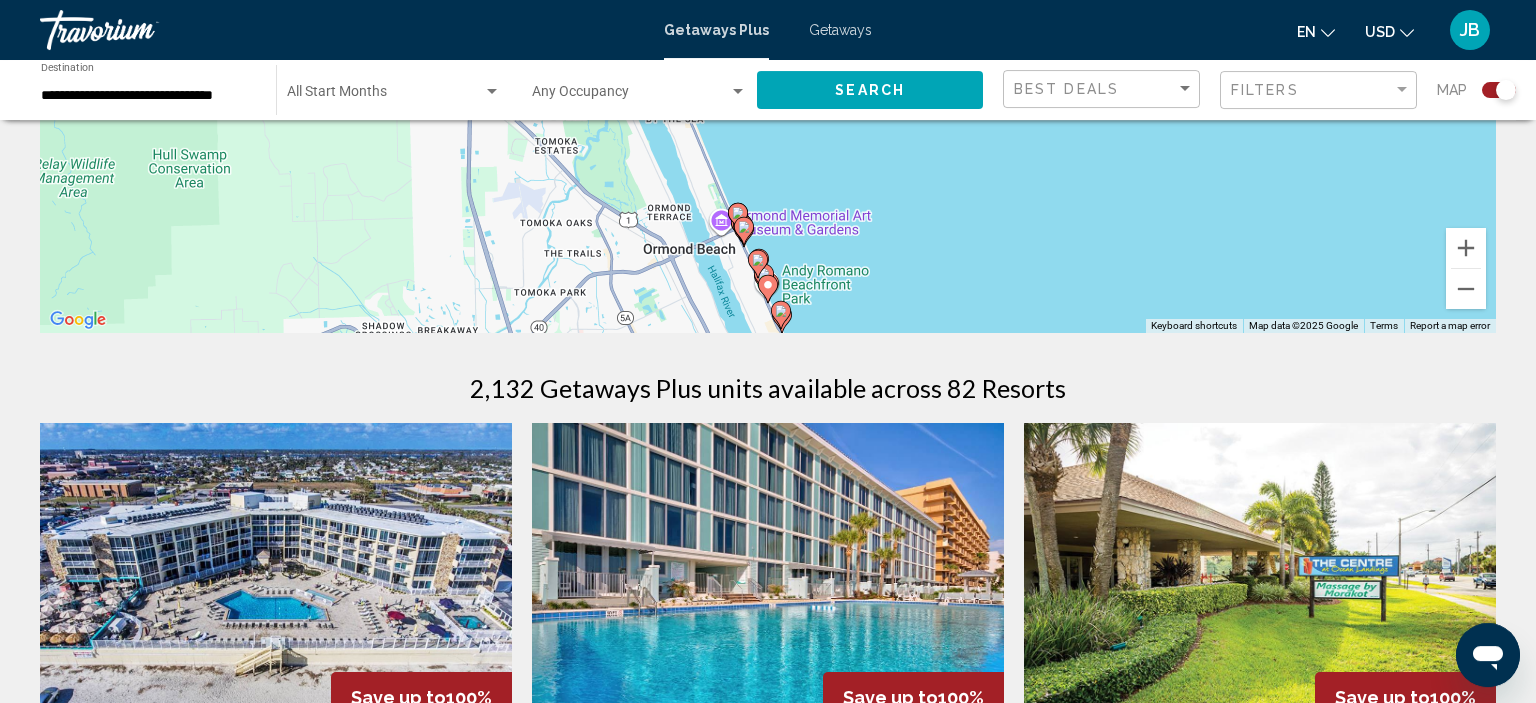 scroll, scrollTop: 422, scrollLeft: 0, axis: vertical 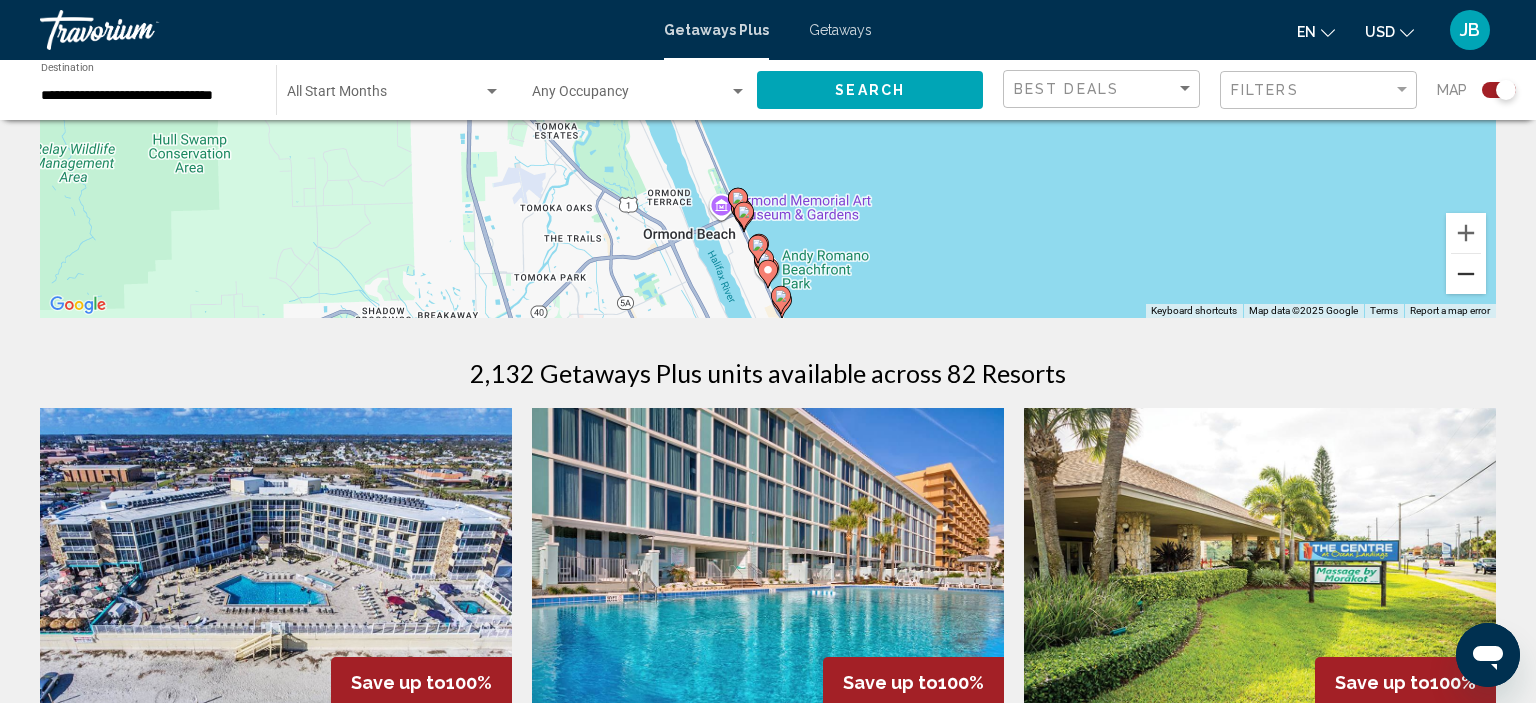 click at bounding box center (1466, 274) 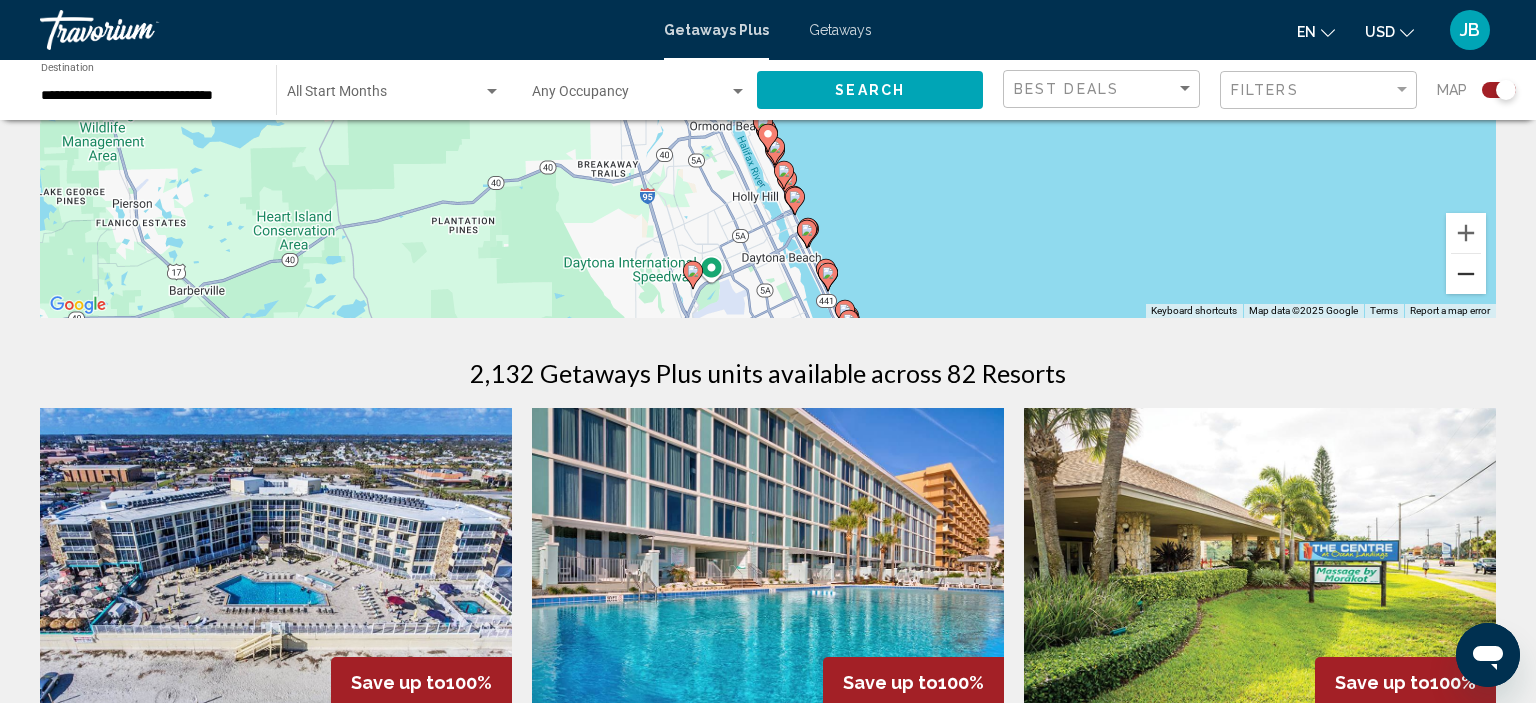 click at bounding box center [1466, 274] 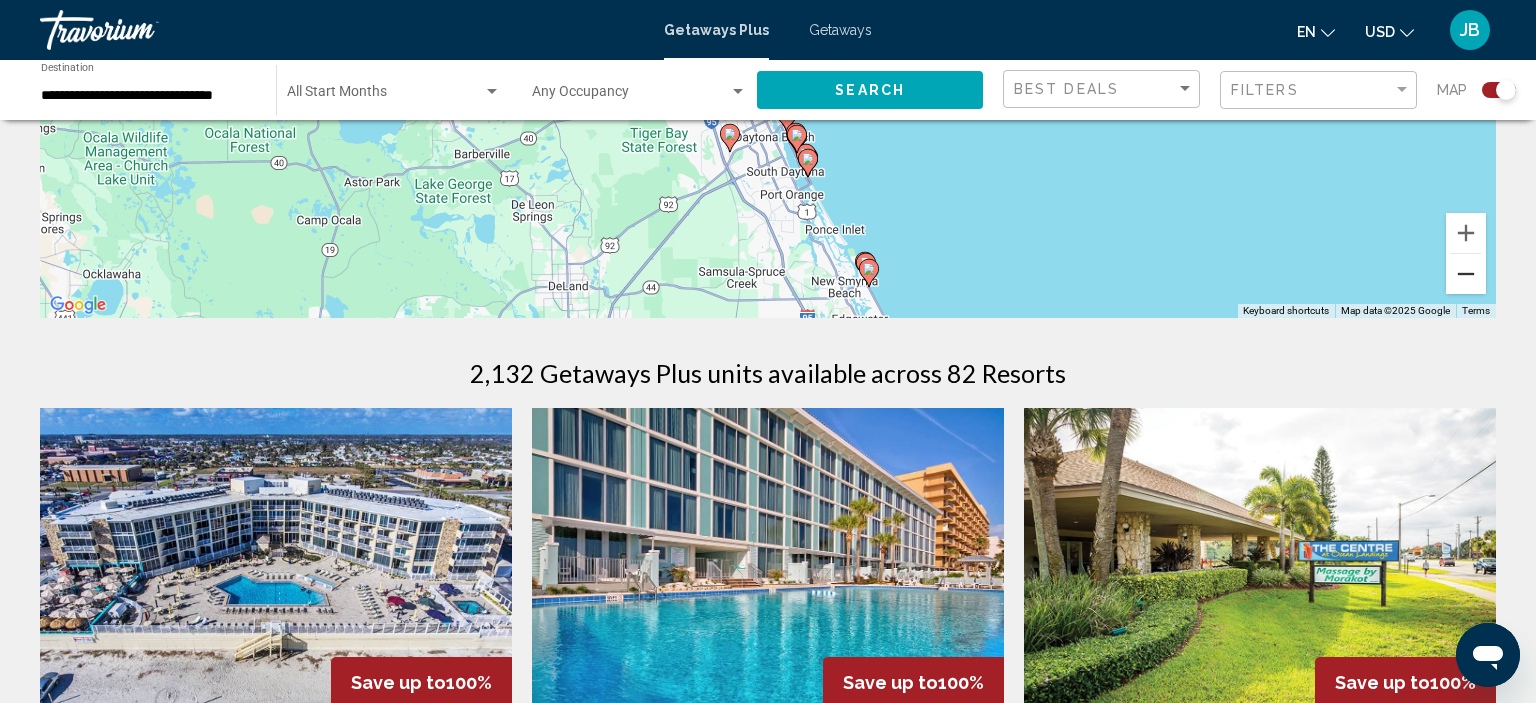click at bounding box center (1466, 274) 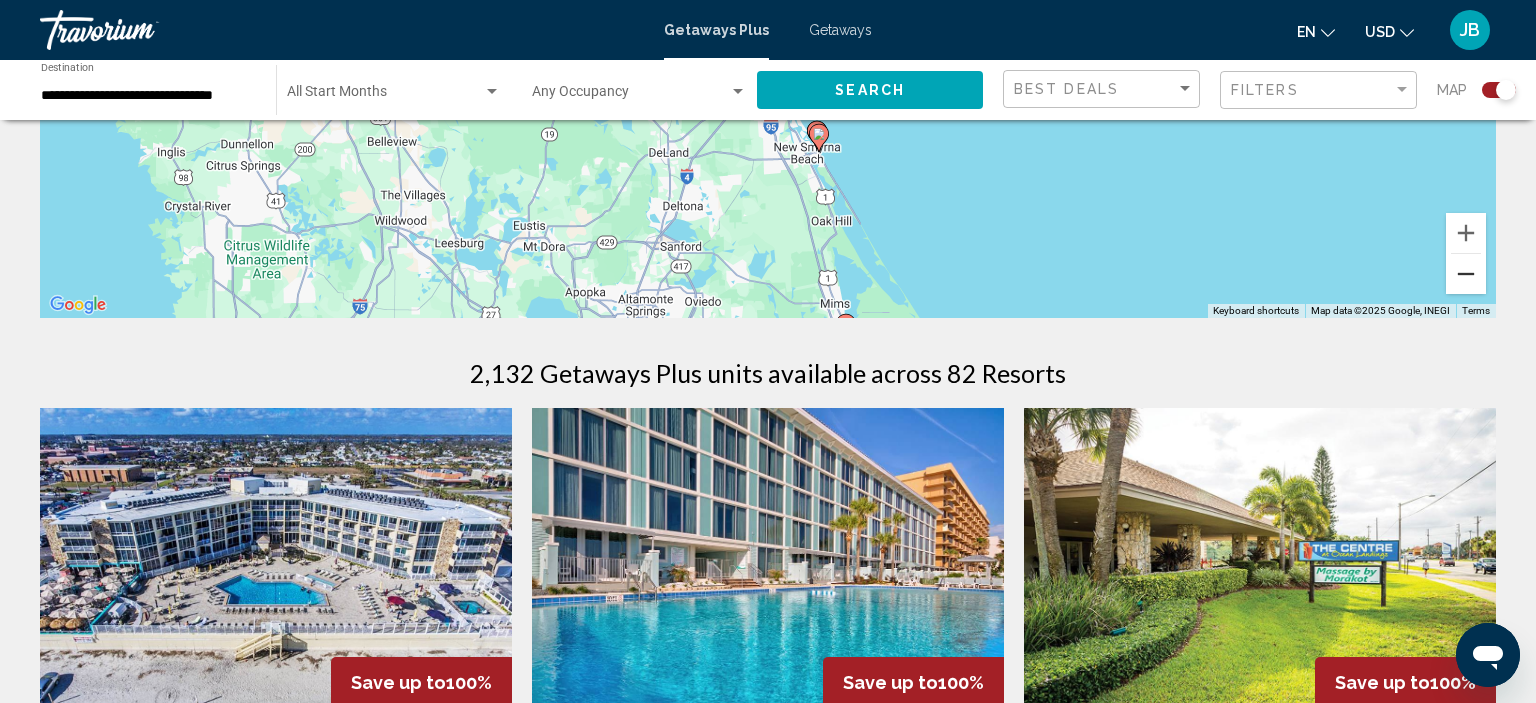 click at bounding box center [1466, 274] 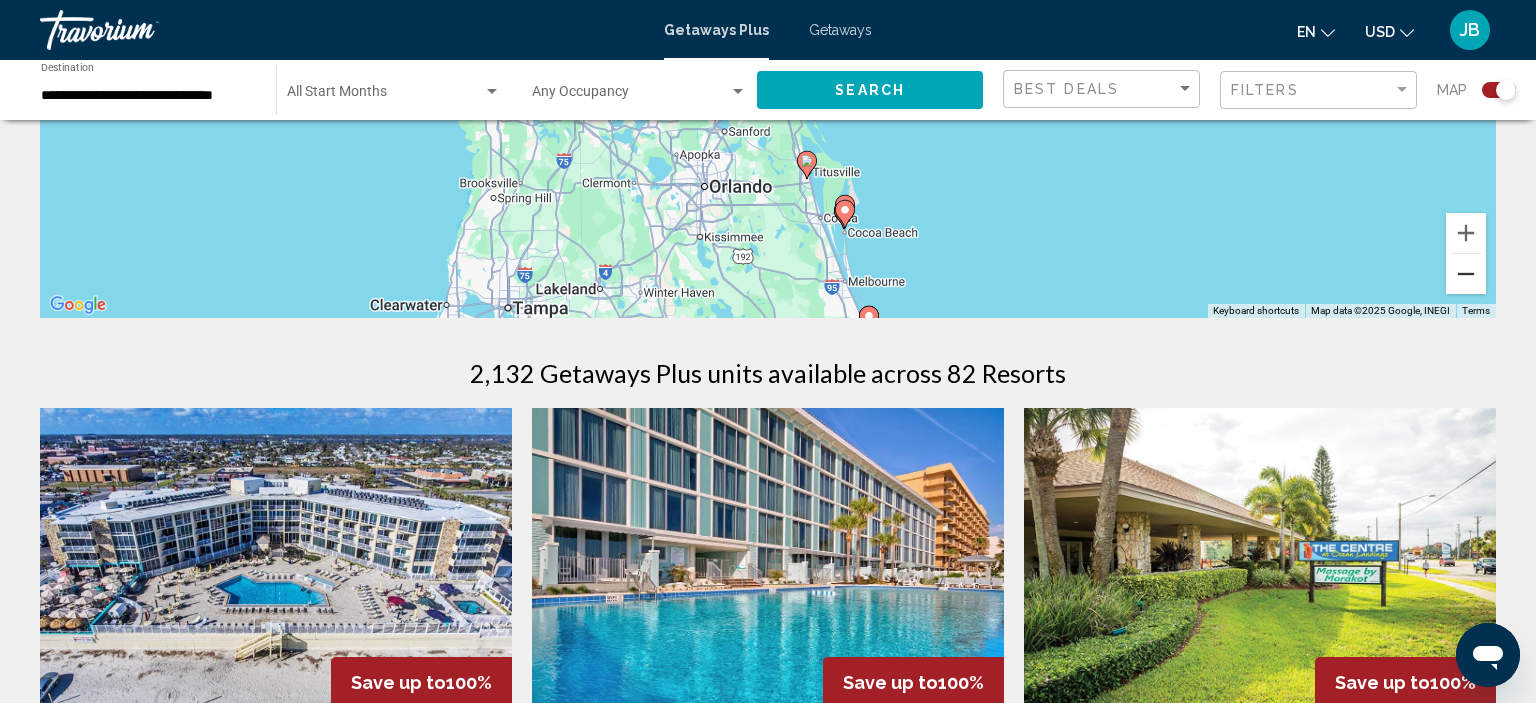 click at bounding box center [1466, 274] 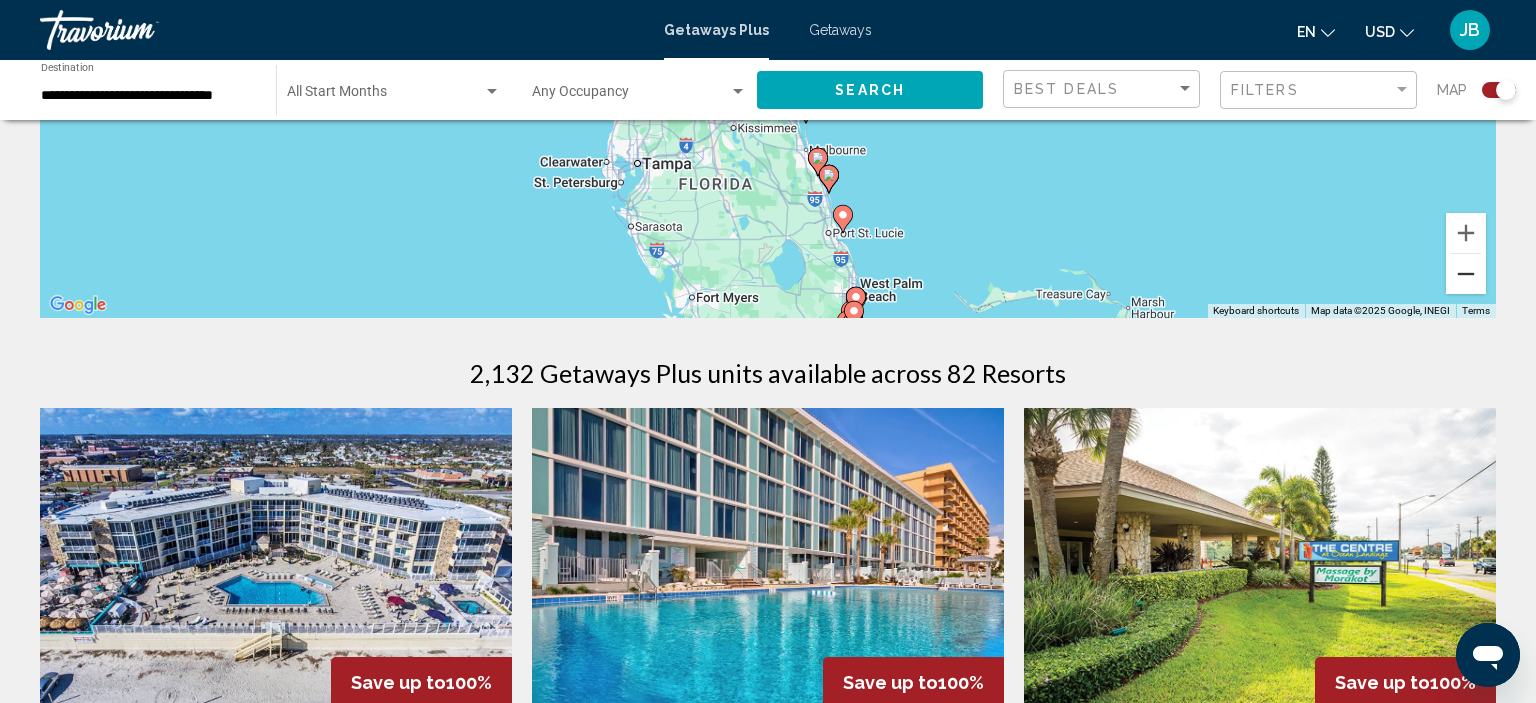 click at bounding box center [1466, 274] 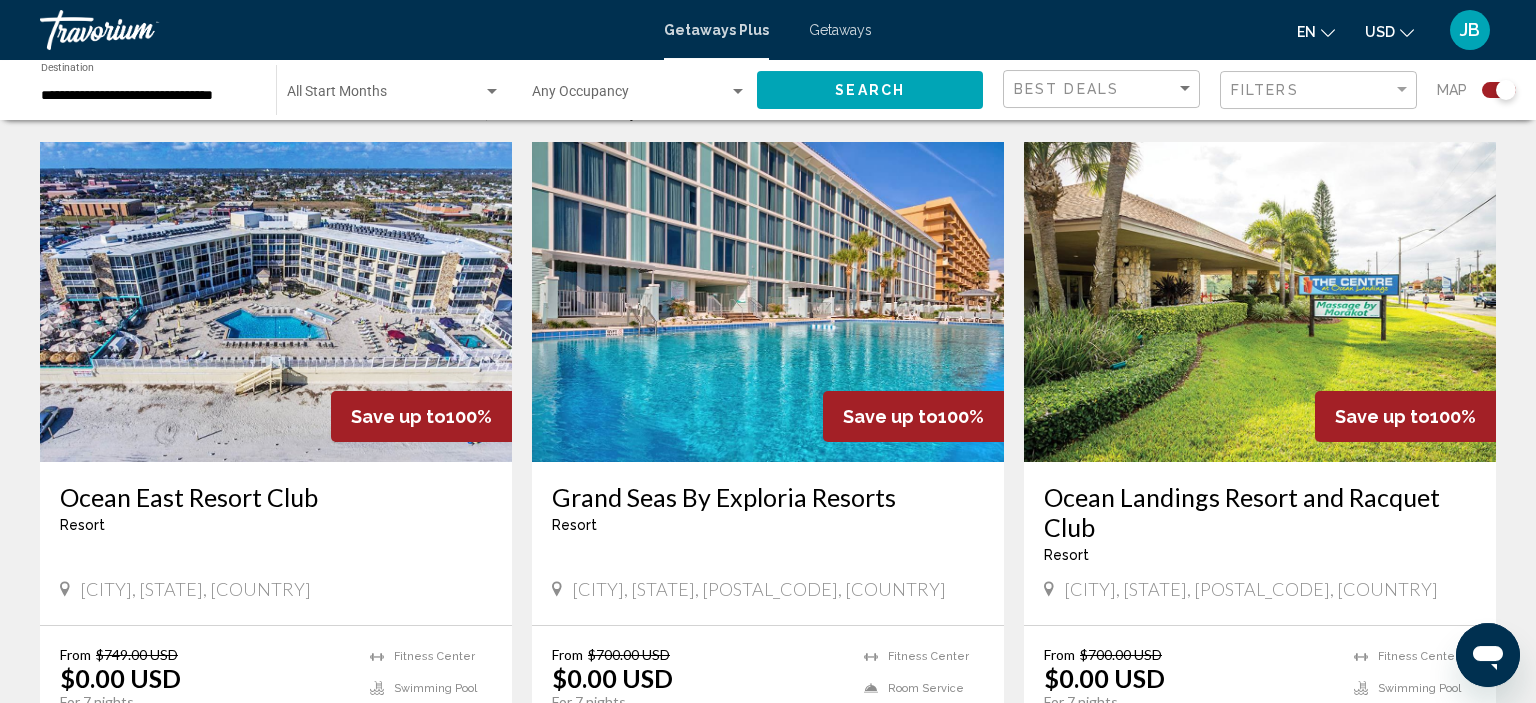 scroll, scrollTop: 528, scrollLeft: 0, axis: vertical 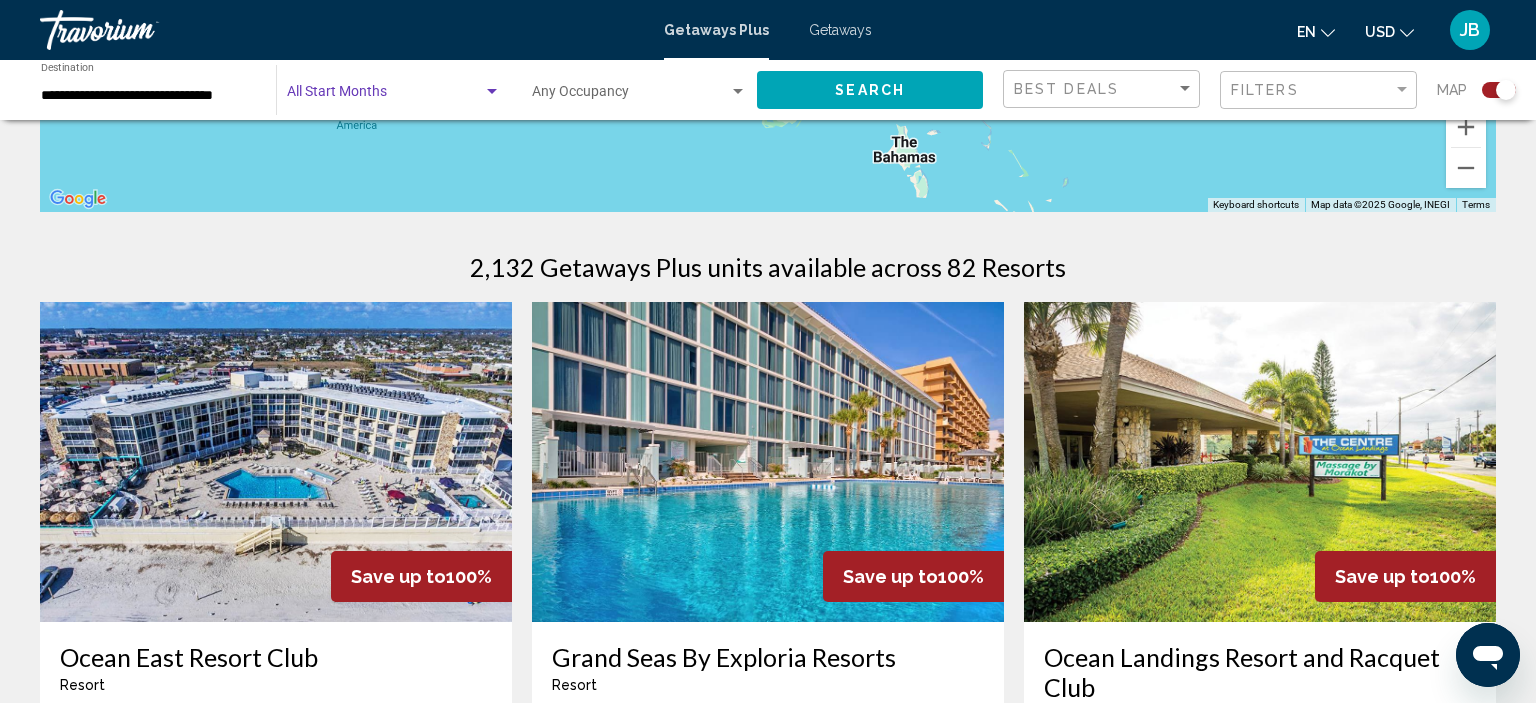 click at bounding box center [385, 96] 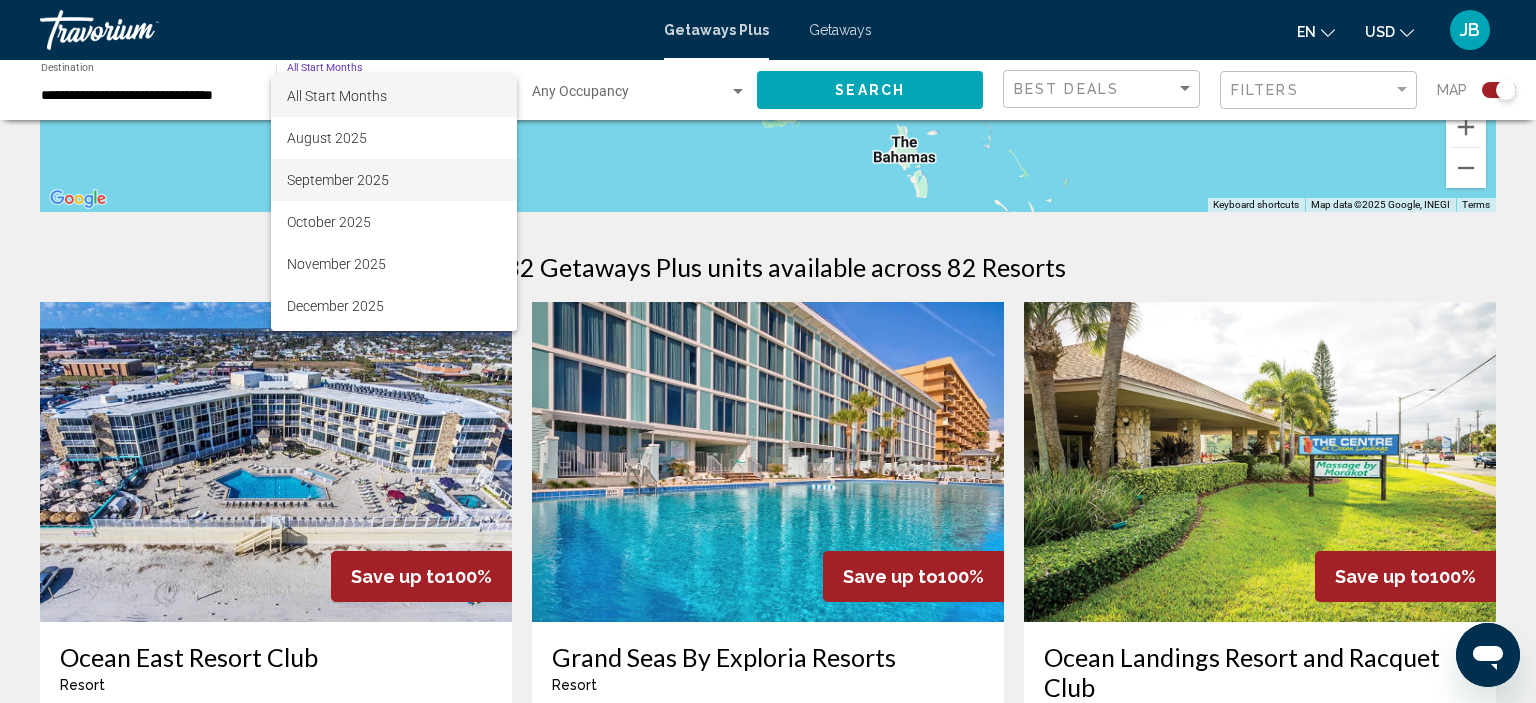click on "September 2025" at bounding box center [394, 180] 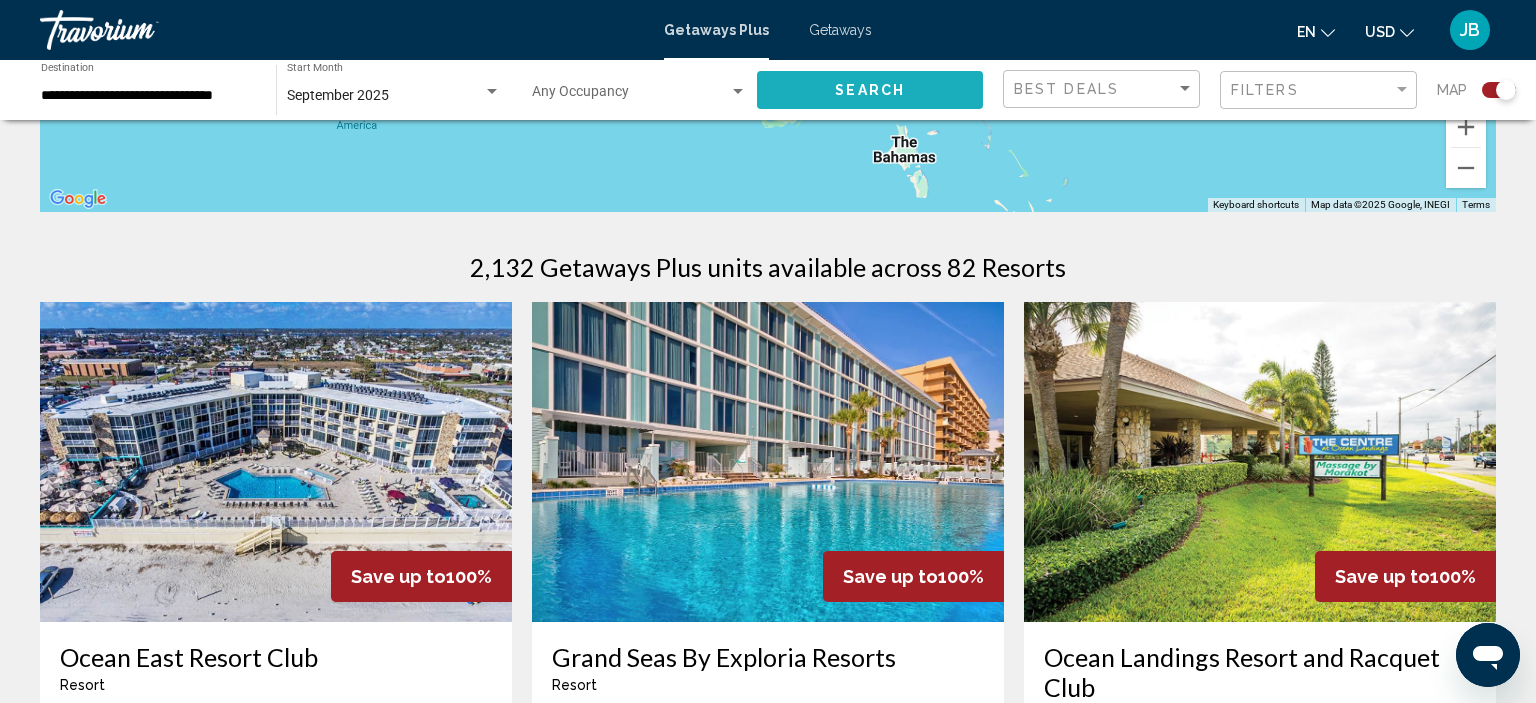 drag, startPoint x: 869, startPoint y: 87, endPoint x: 867, endPoint y: 98, distance: 11.18034 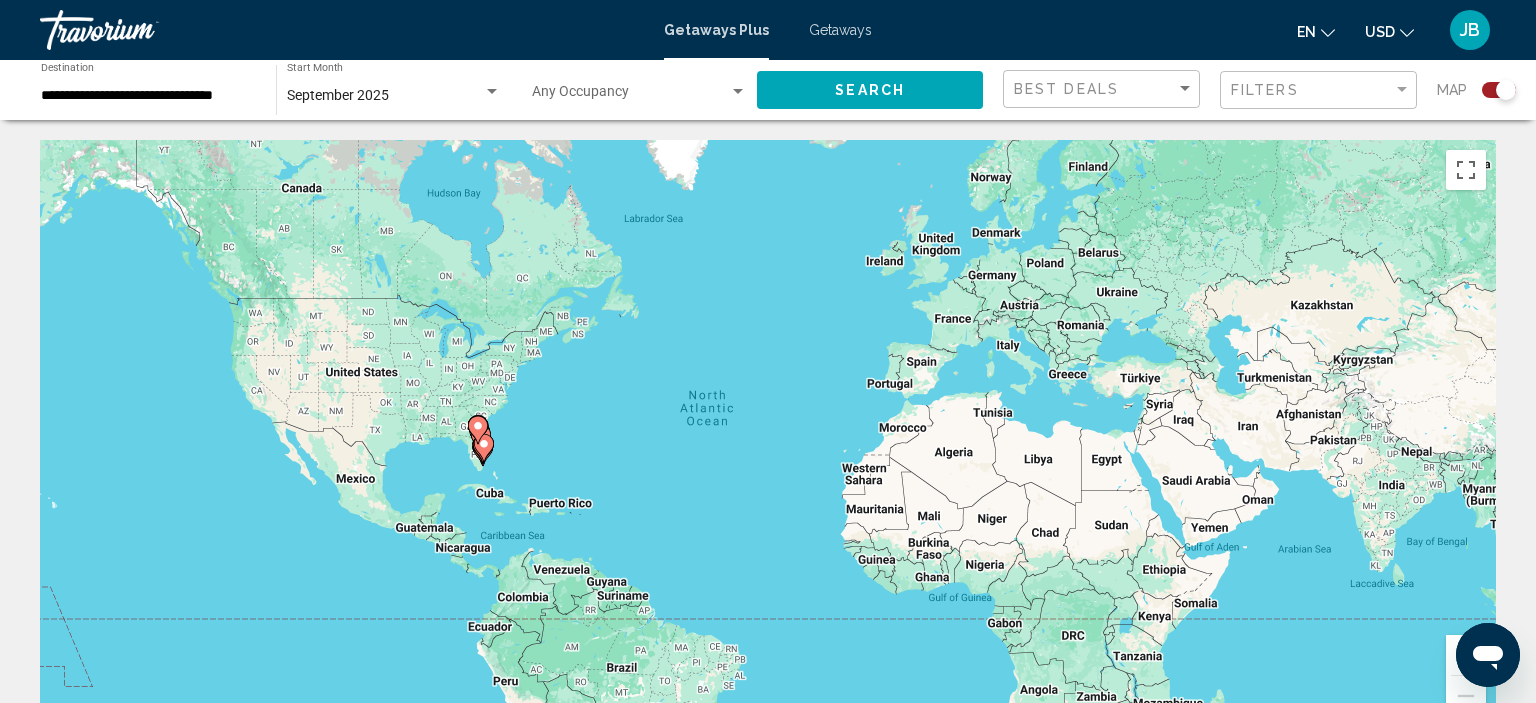 click at bounding box center [478, 430] 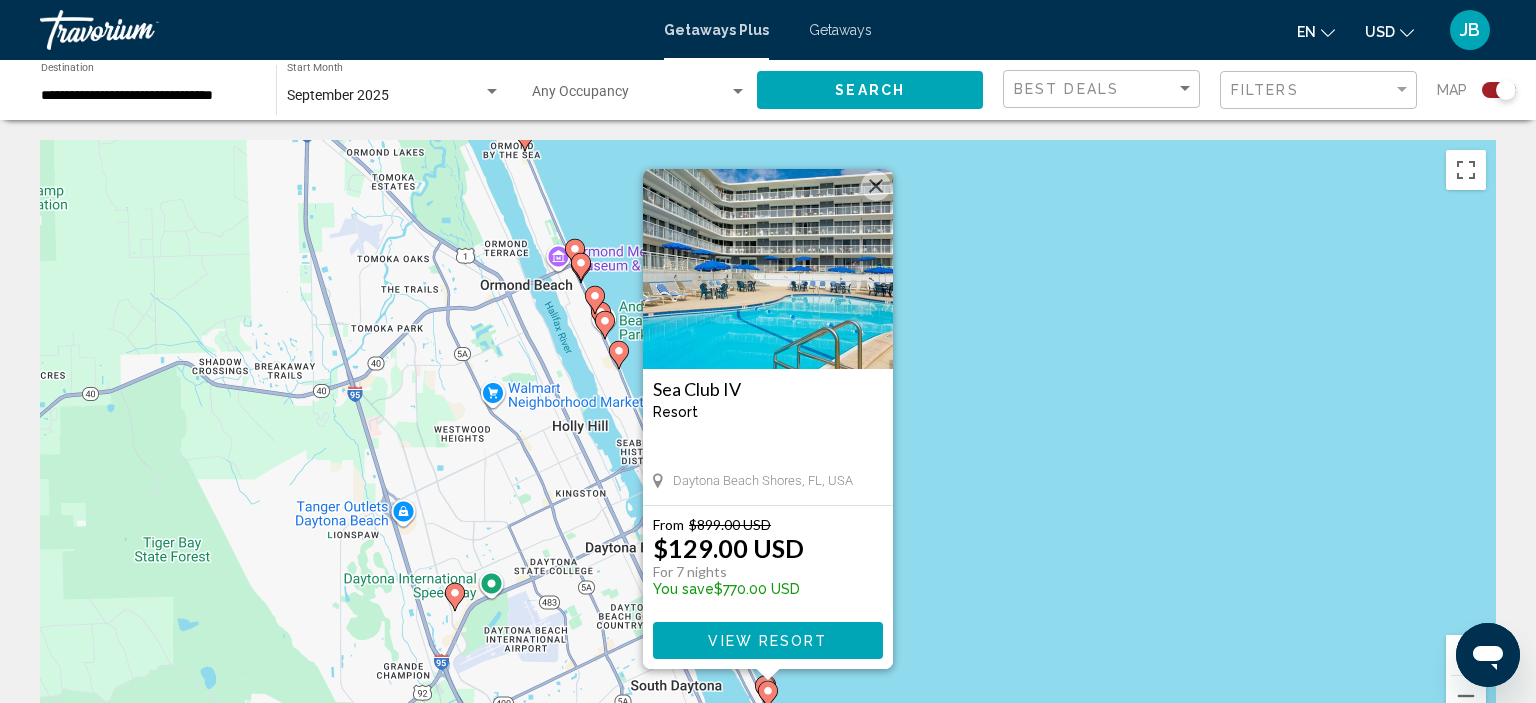 click at bounding box center (876, 186) 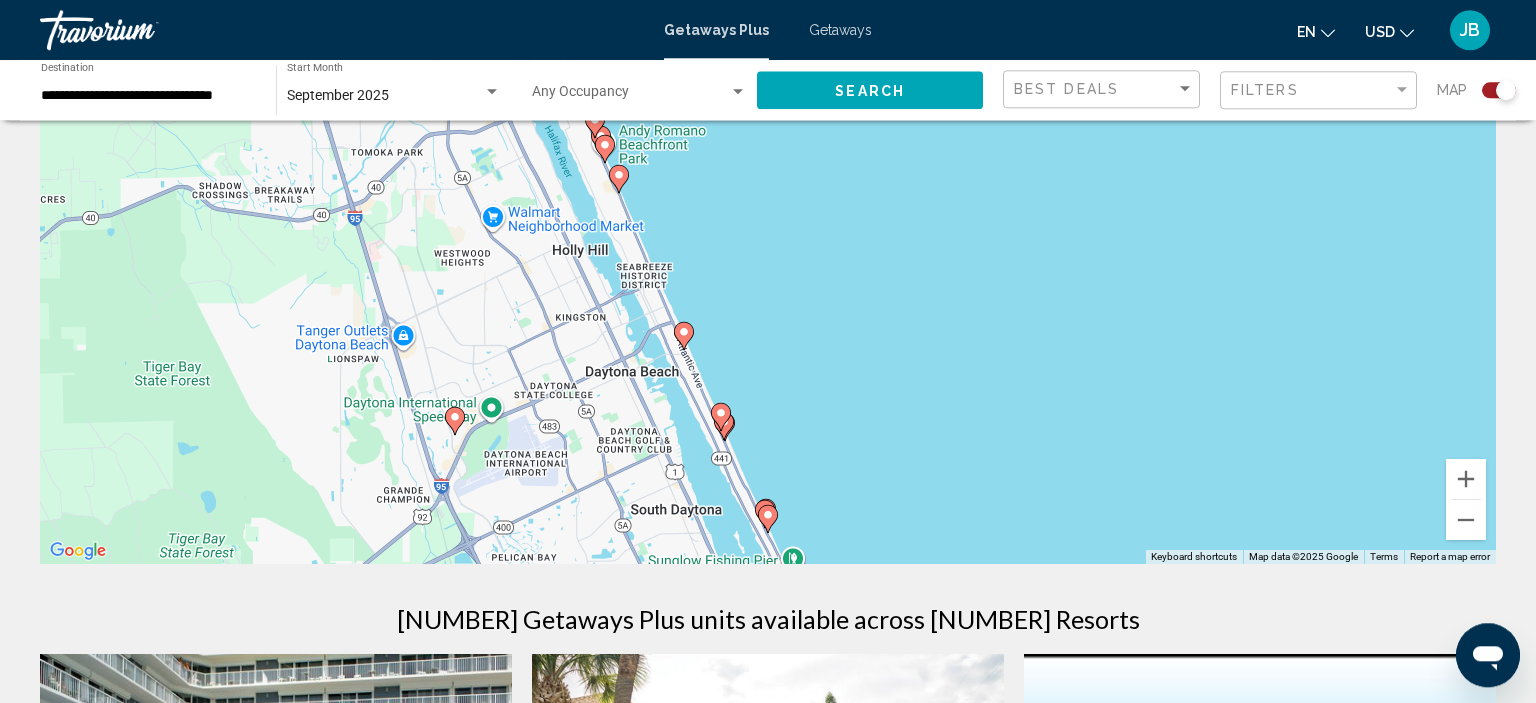 scroll, scrollTop: 211, scrollLeft: 0, axis: vertical 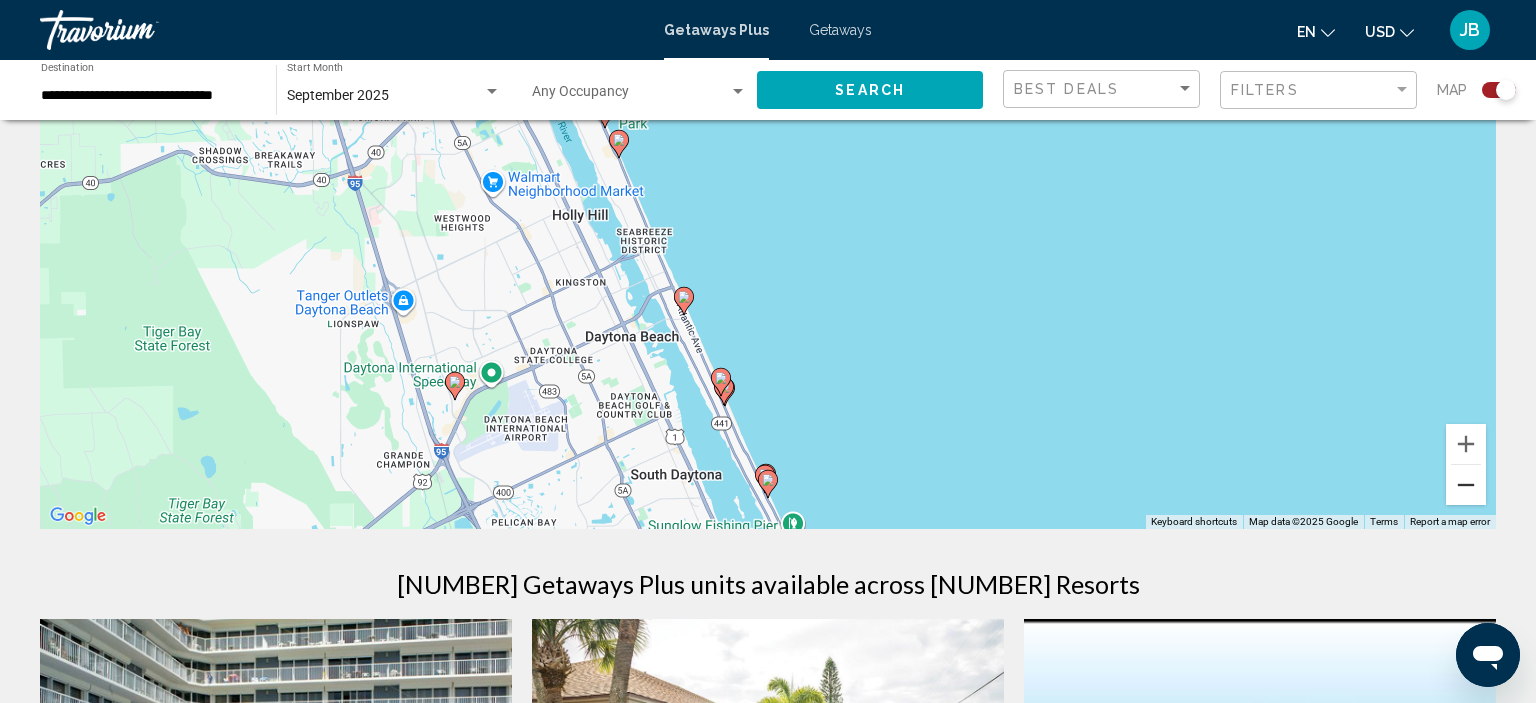 click at bounding box center (1466, 485) 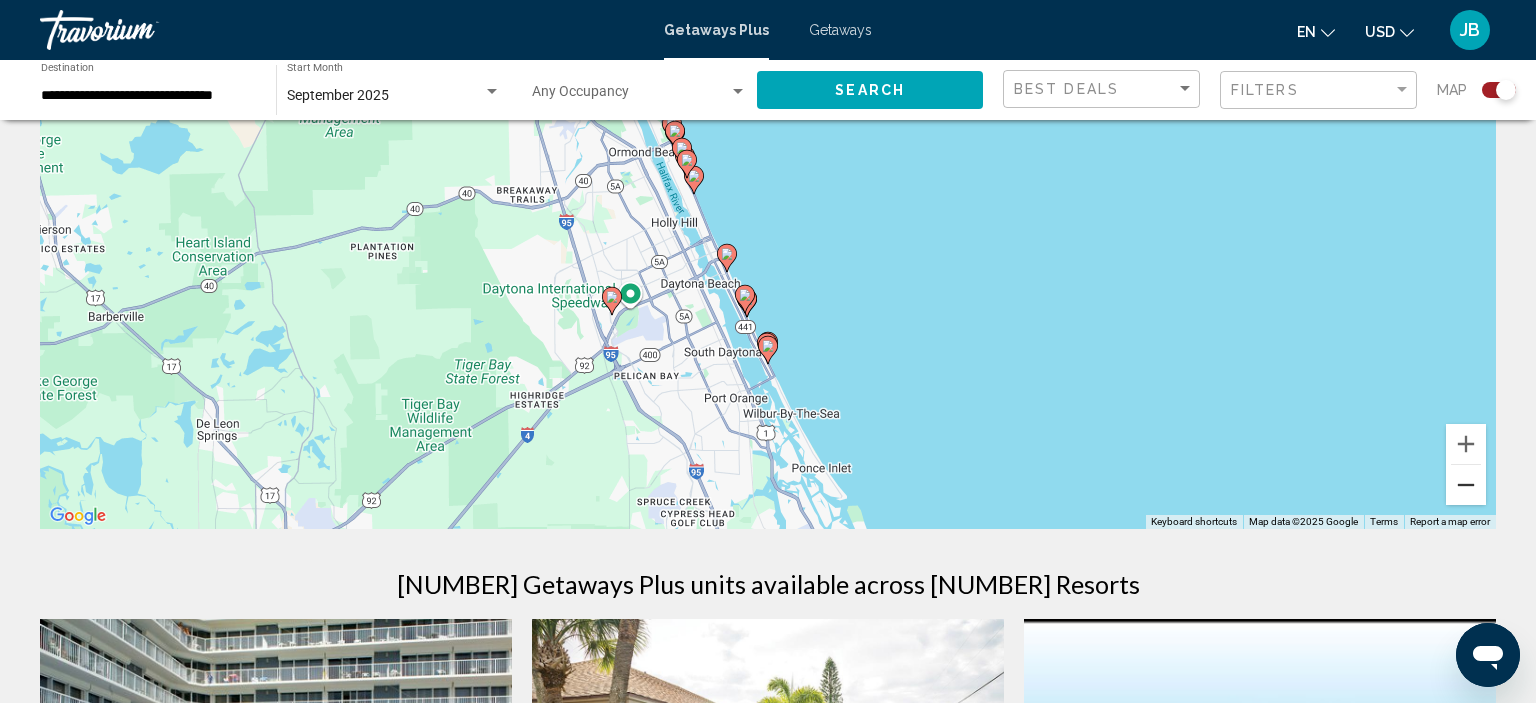 click at bounding box center (1466, 485) 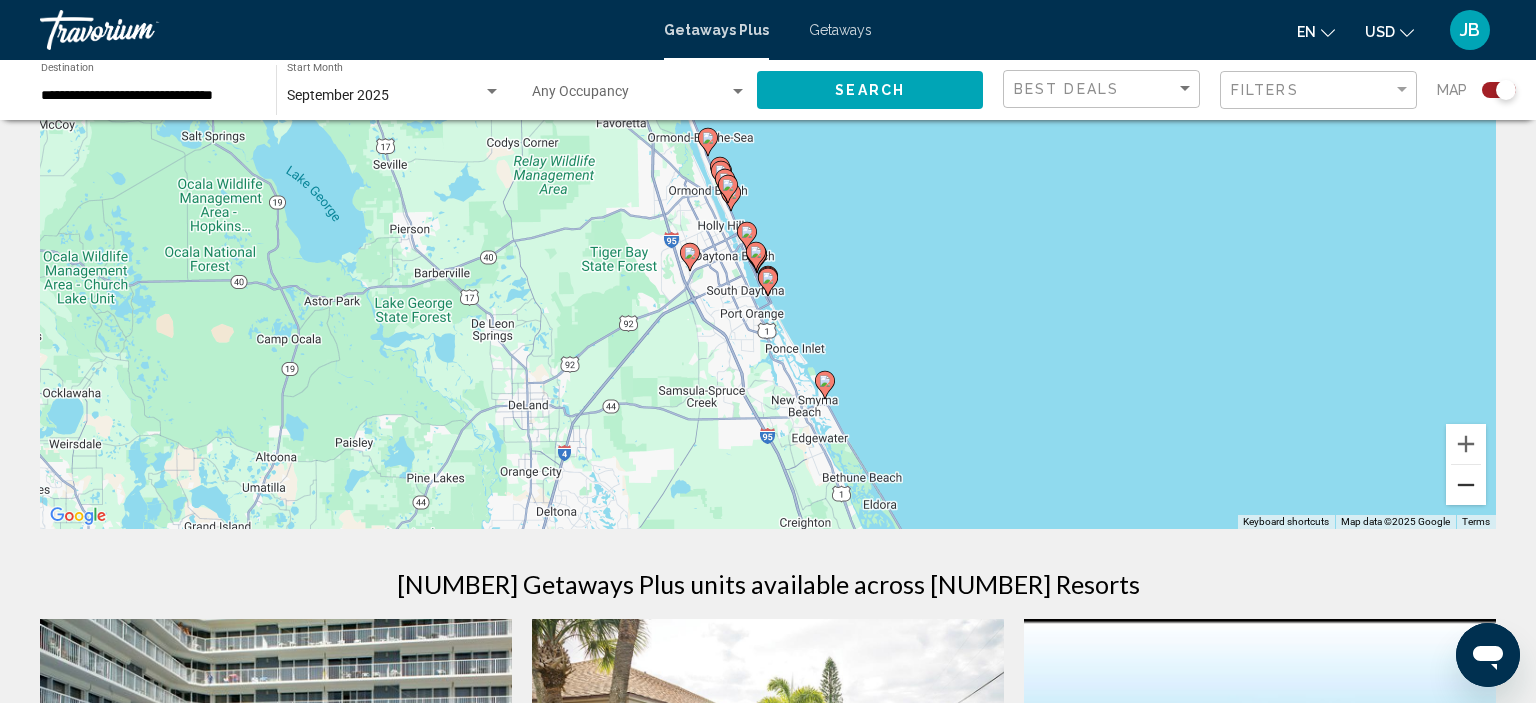 click at bounding box center [1466, 485] 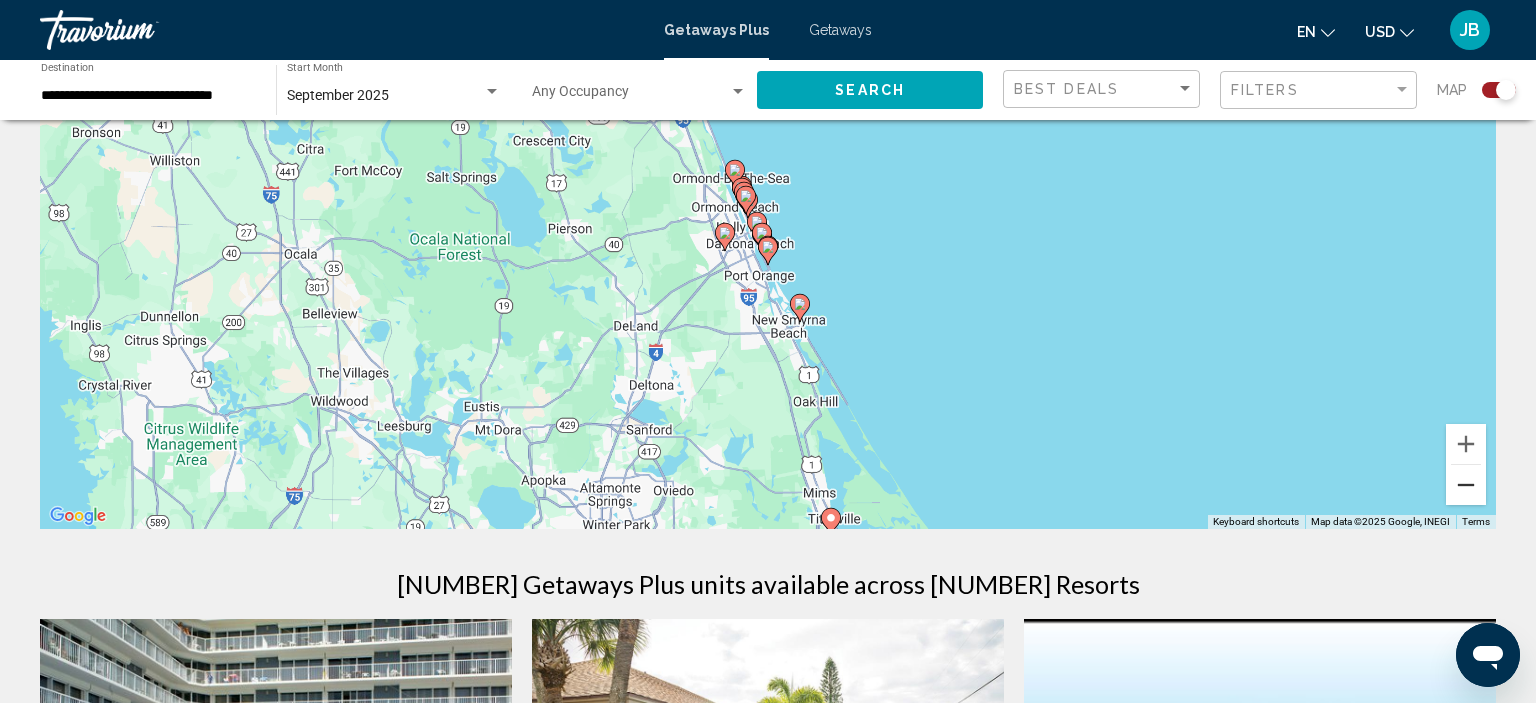click at bounding box center (1466, 485) 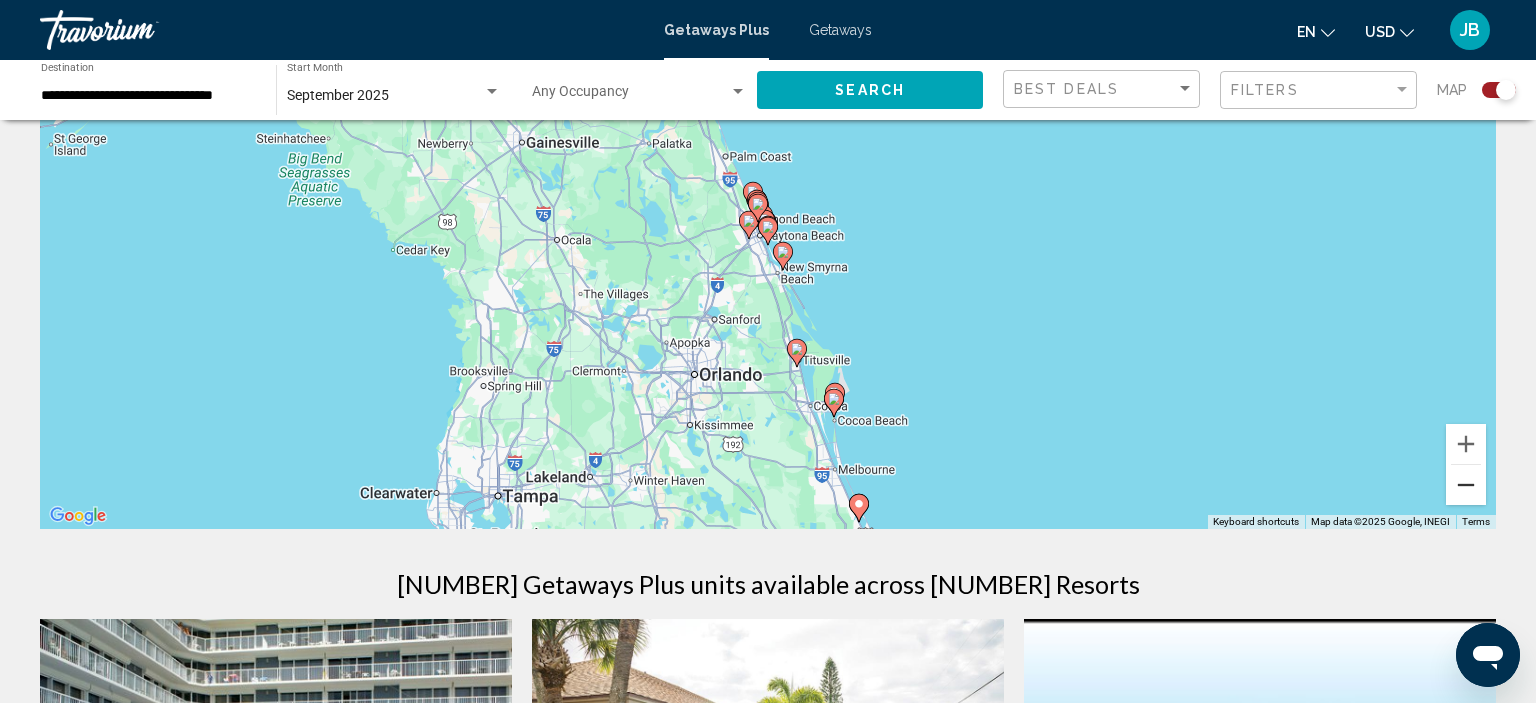 click at bounding box center (1466, 485) 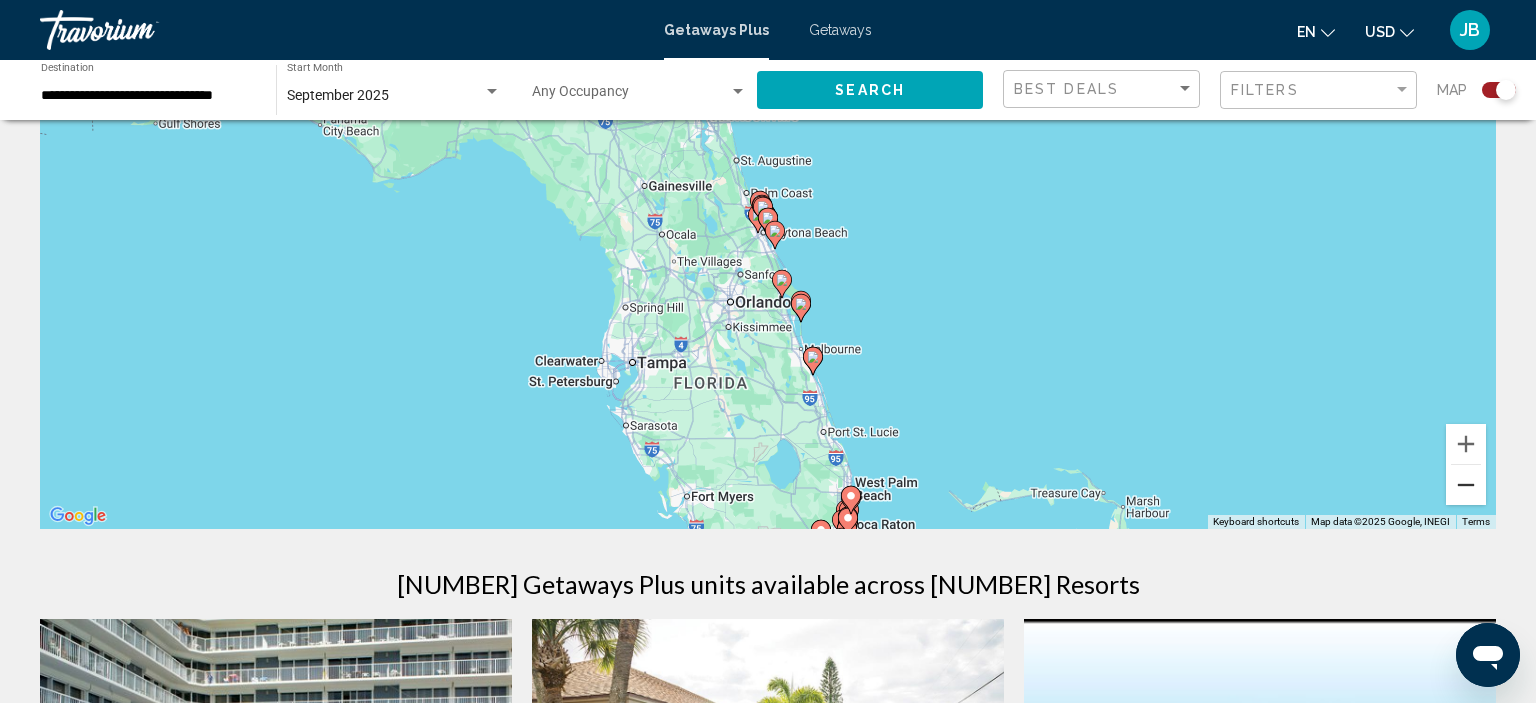 click at bounding box center (1466, 485) 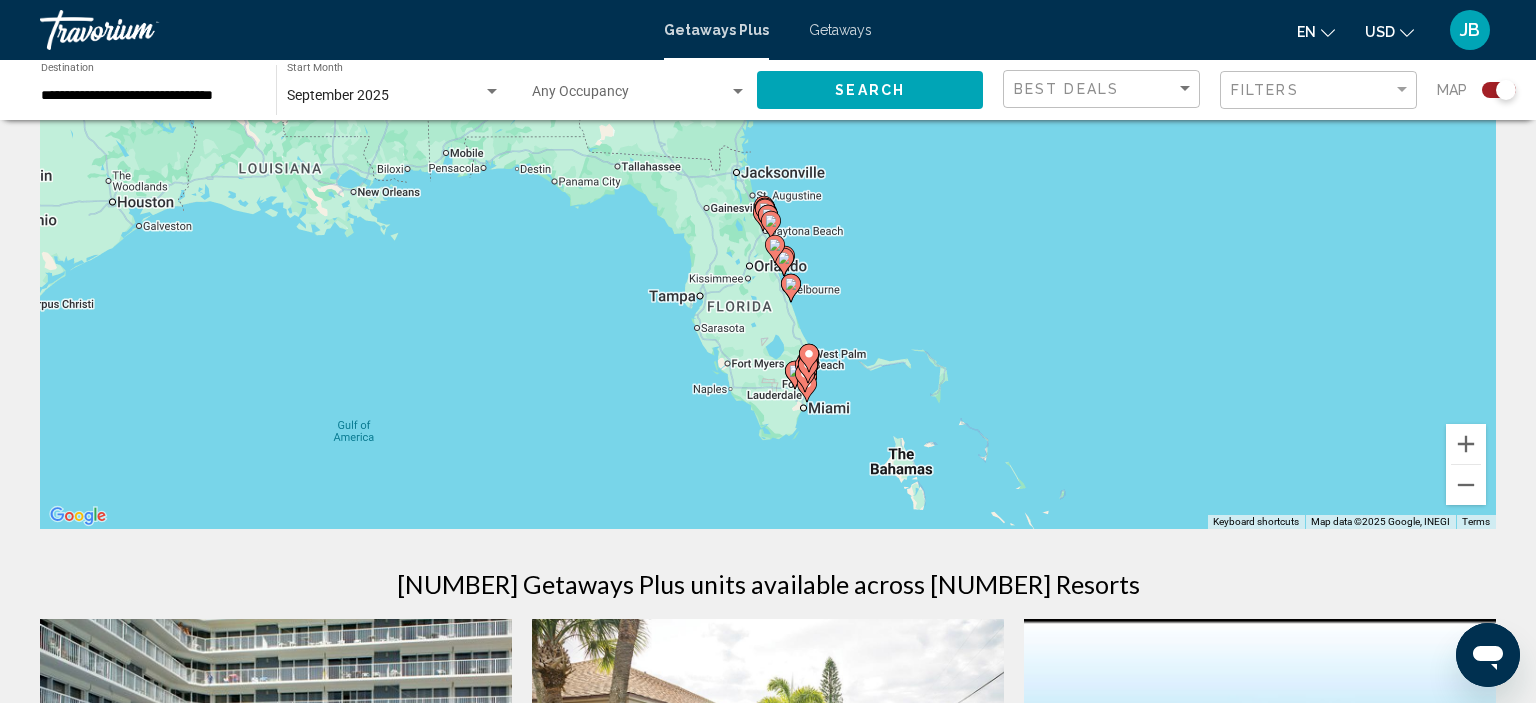 click at bounding box center (805, 378) 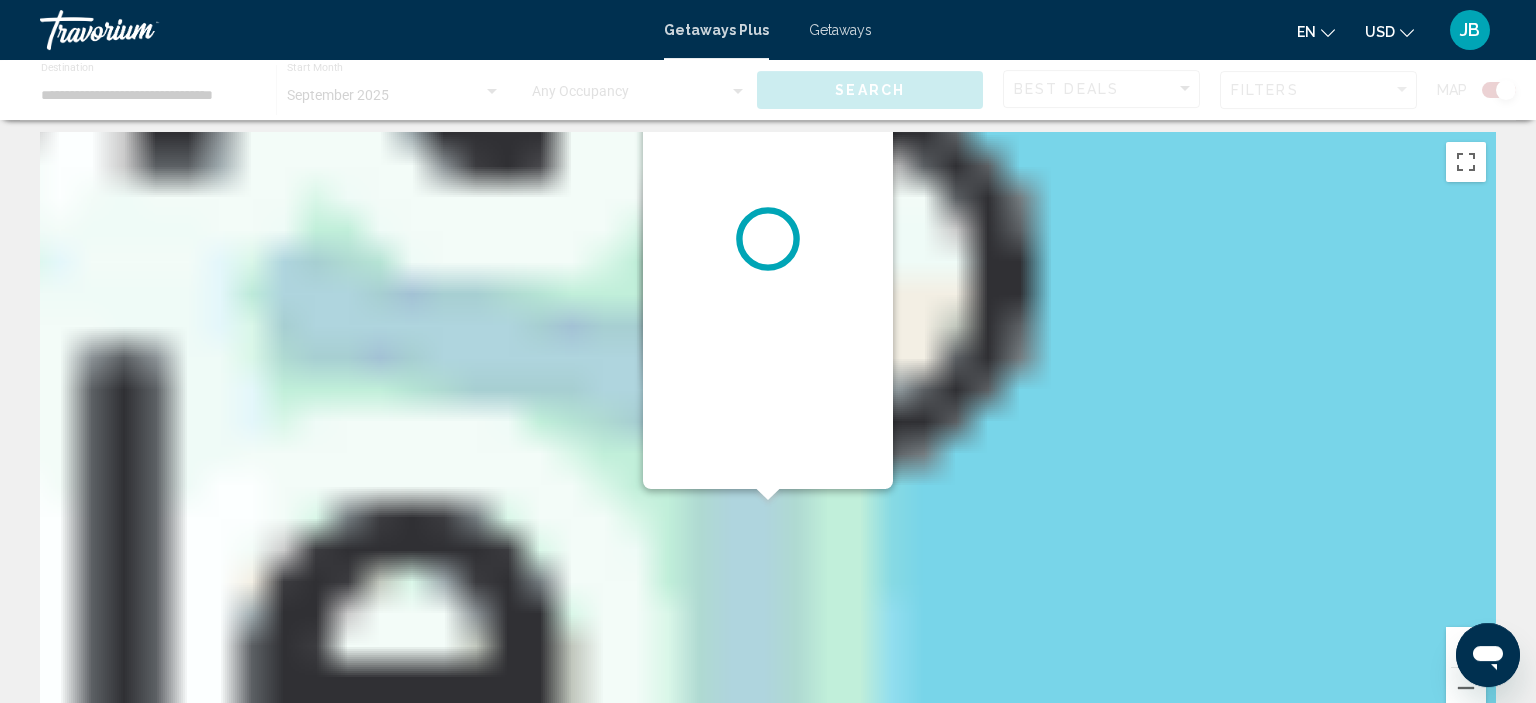 scroll, scrollTop: 0, scrollLeft: 0, axis: both 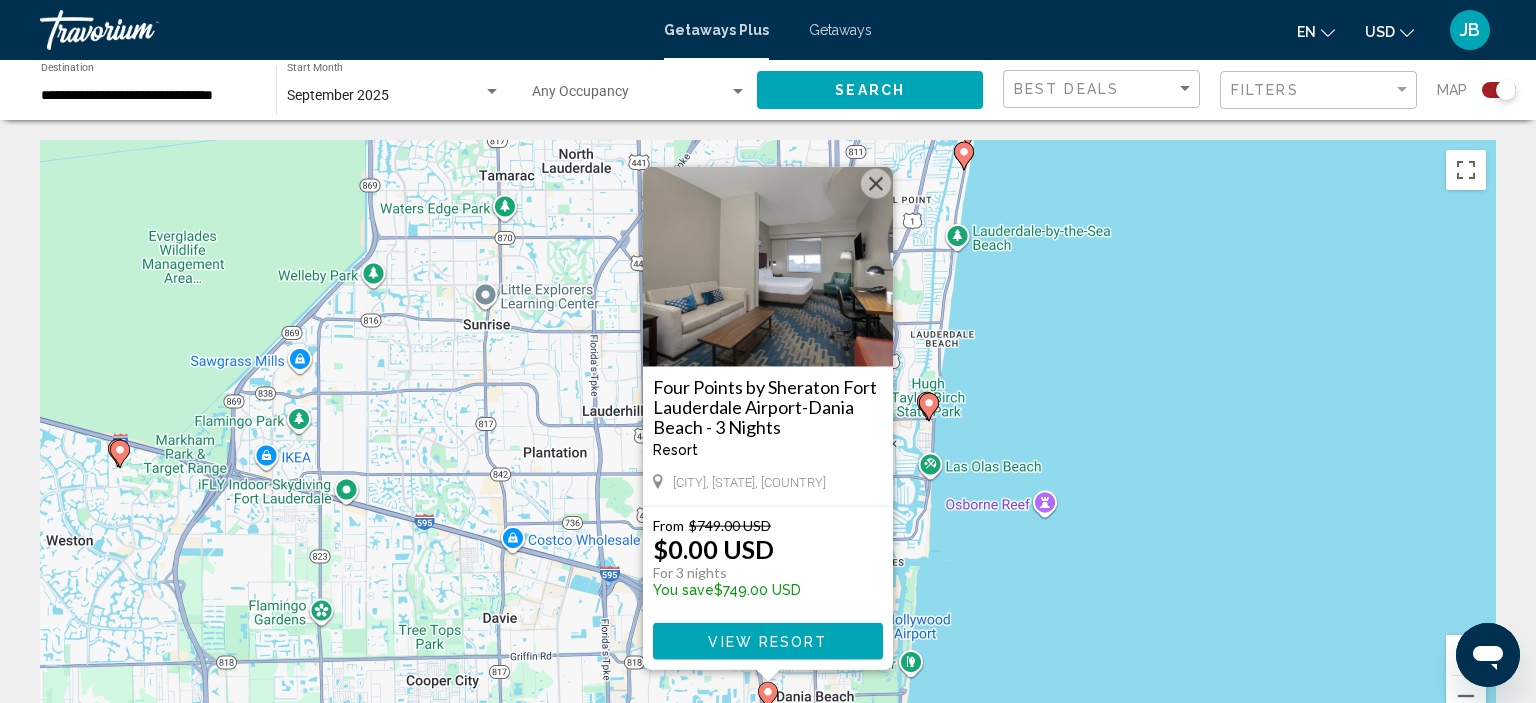 click at bounding box center (876, 184) 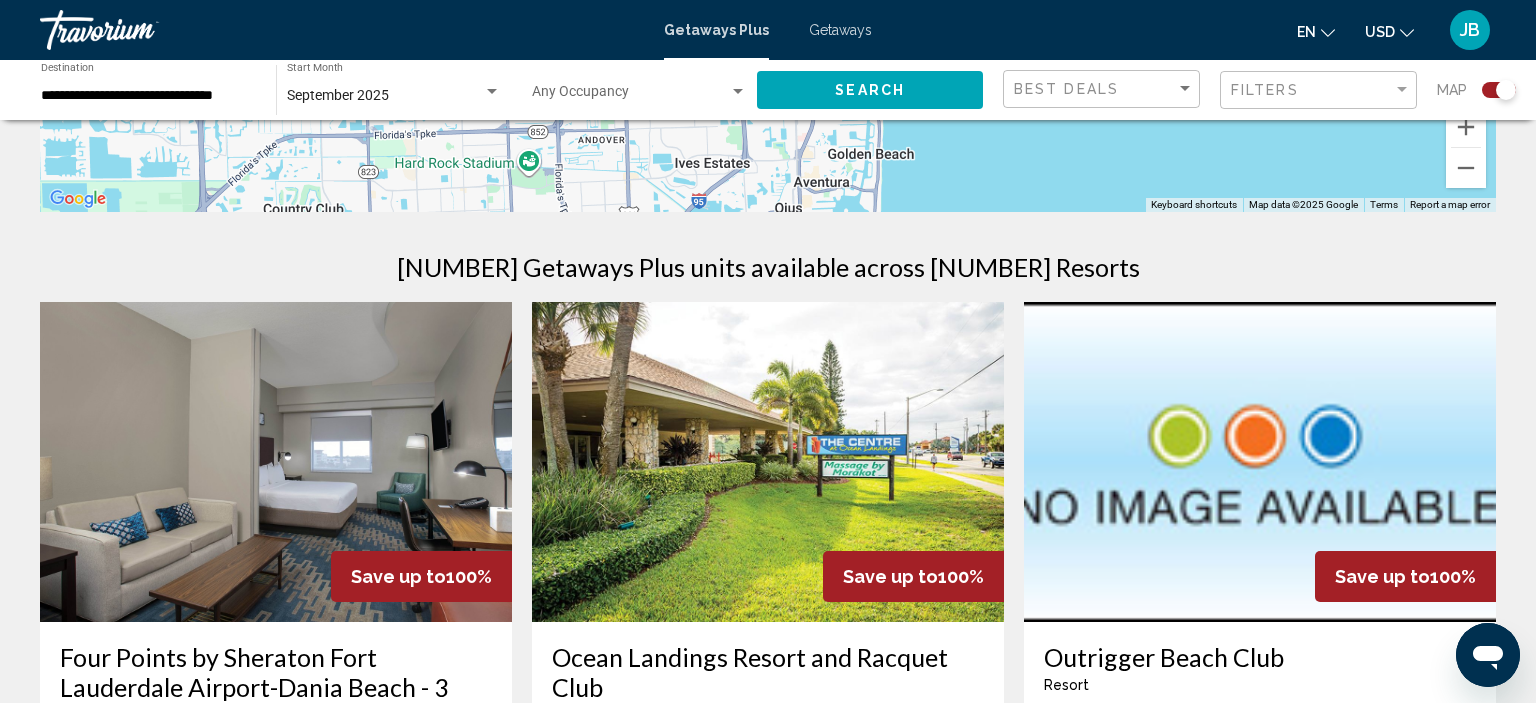 scroll, scrollTop: 0, scrollLeft: 0, axis: both 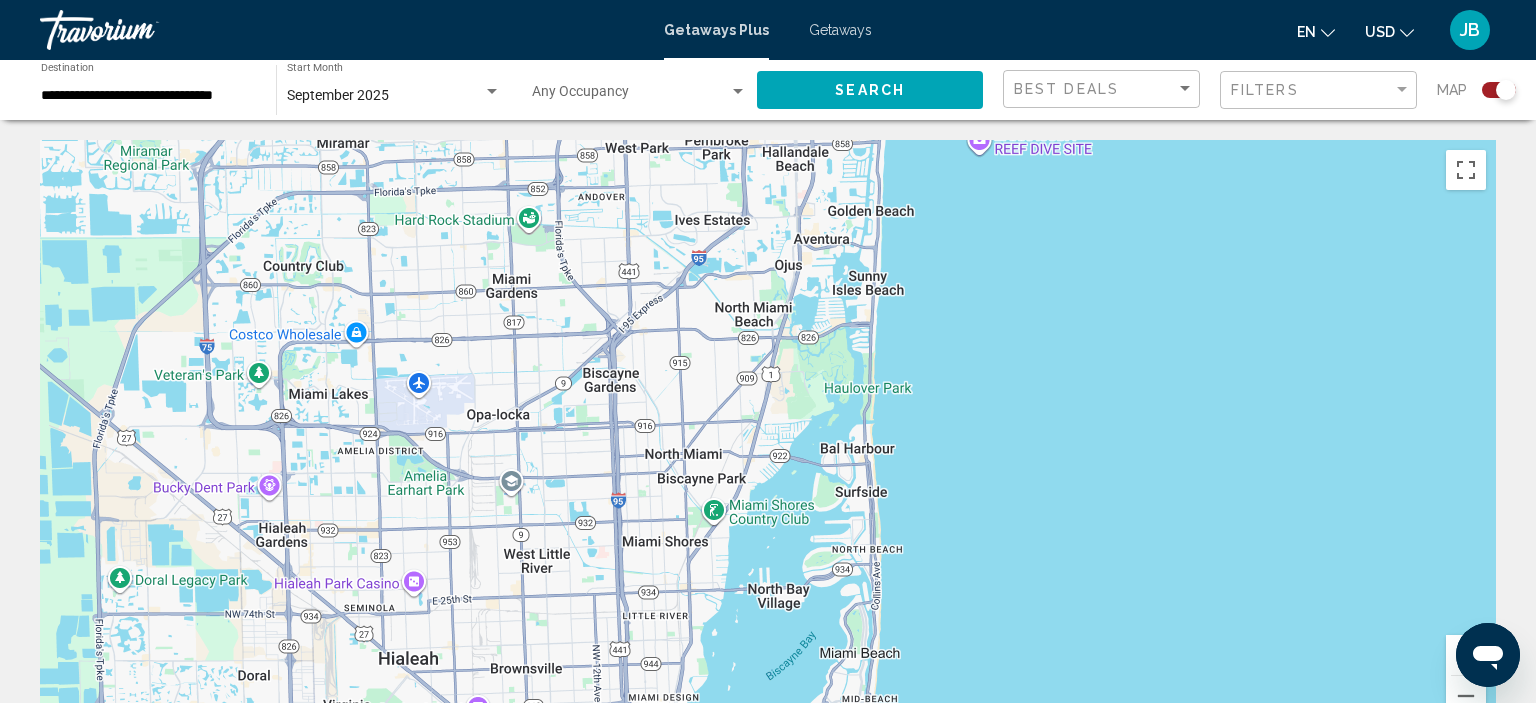 drag, startPoint x: 1093, startPoint y: 160, endPoint x: 1086, endPoint y: -79, distance: 239.1025 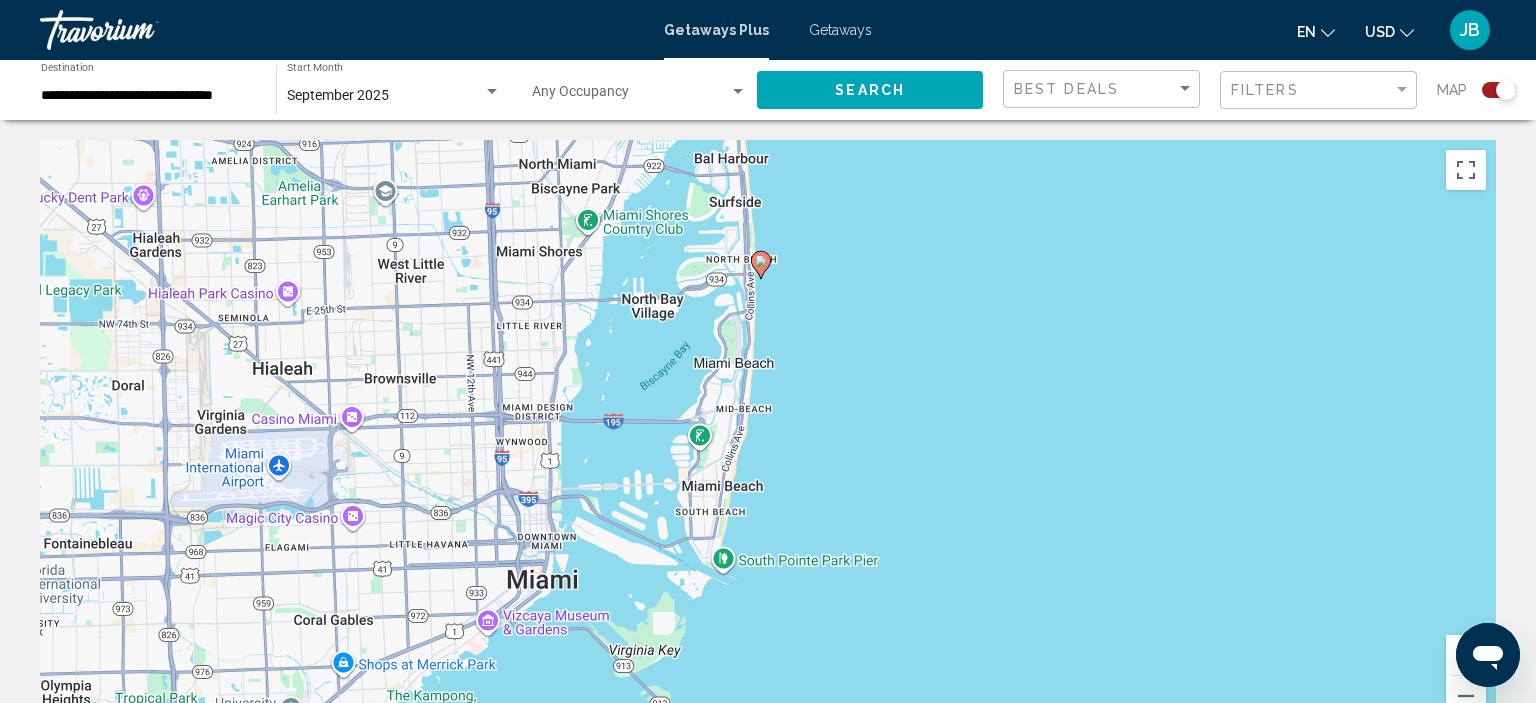 drag, startPoint x: 1124, startPoint y: 646, endPoint x: 998, endPoint y: 354, distance: 318.02515 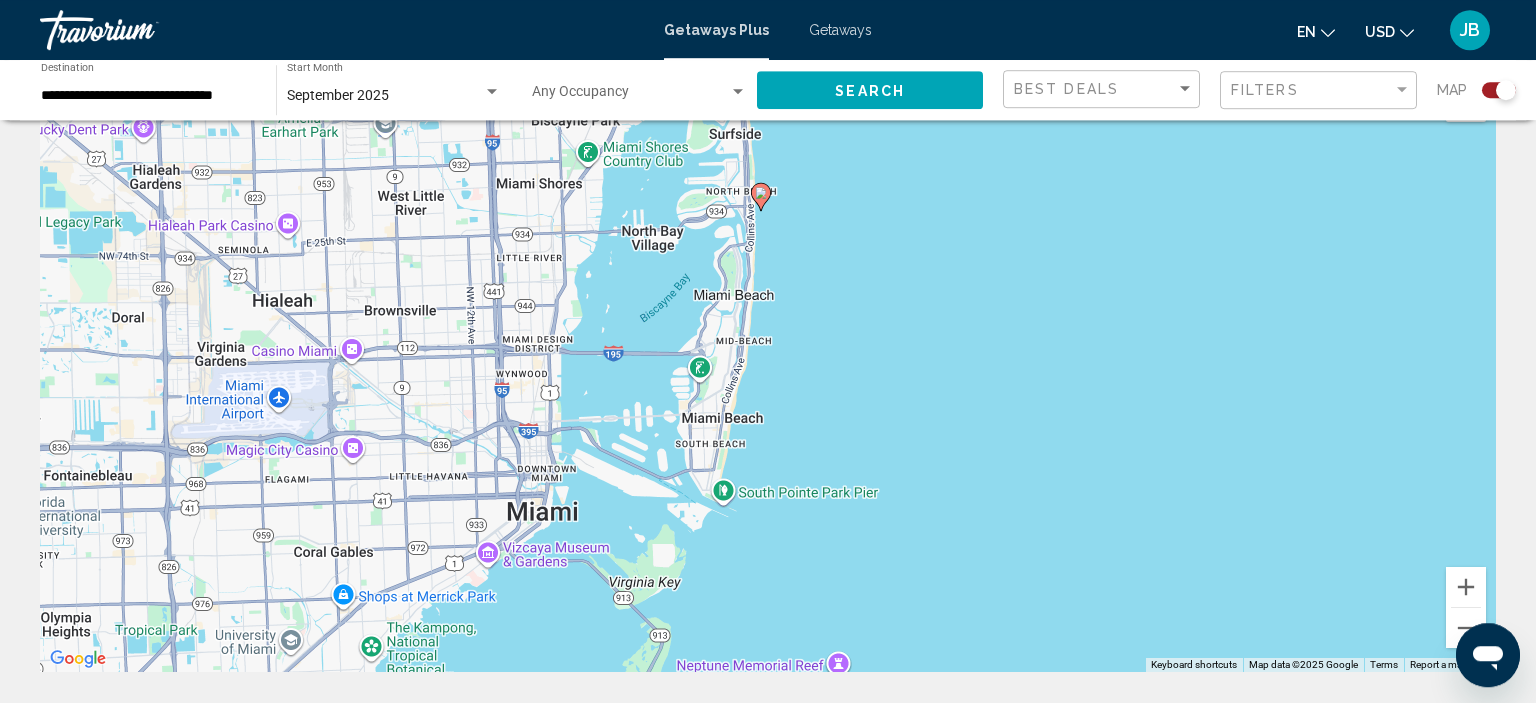 scroll, scrollTop: 0, scrollLeft: 0, axis: both 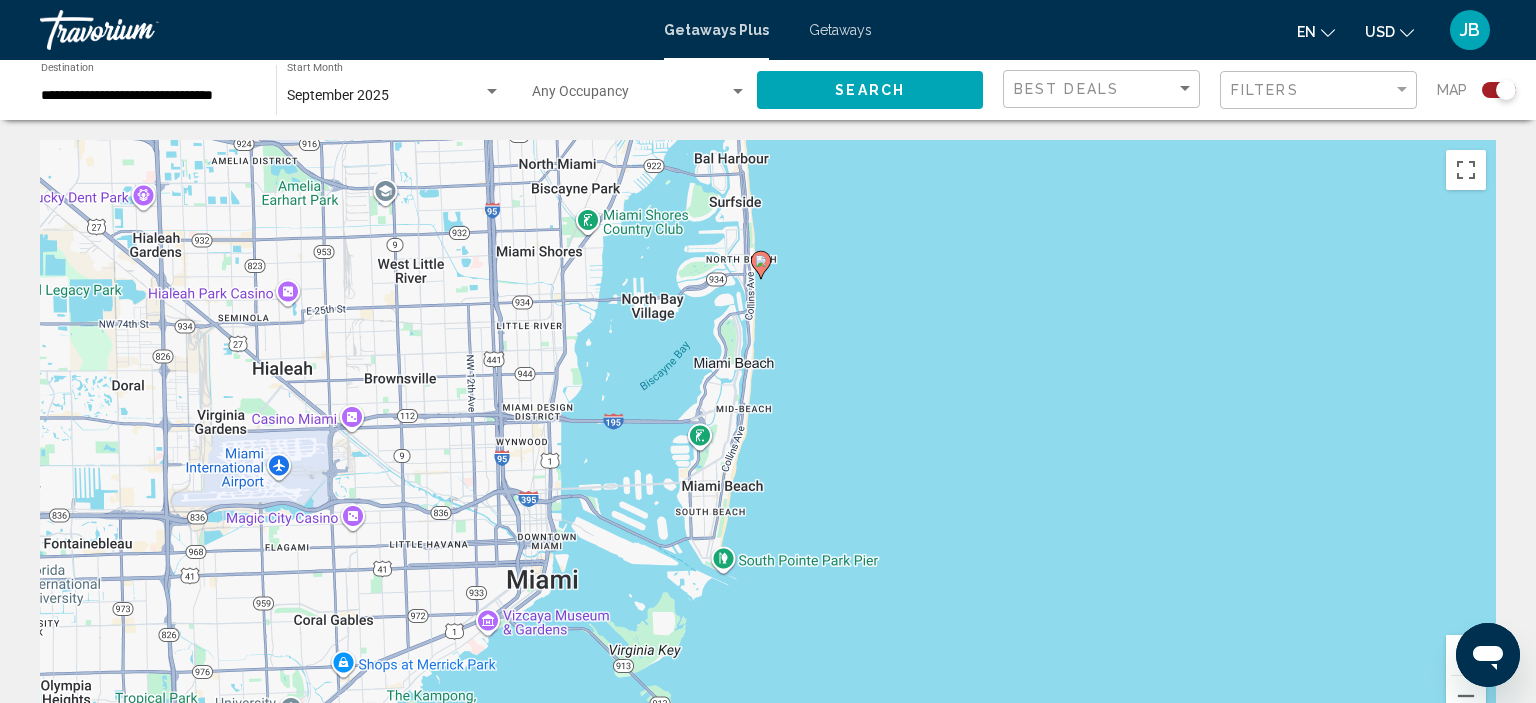 click at bounding box center (761, 265) 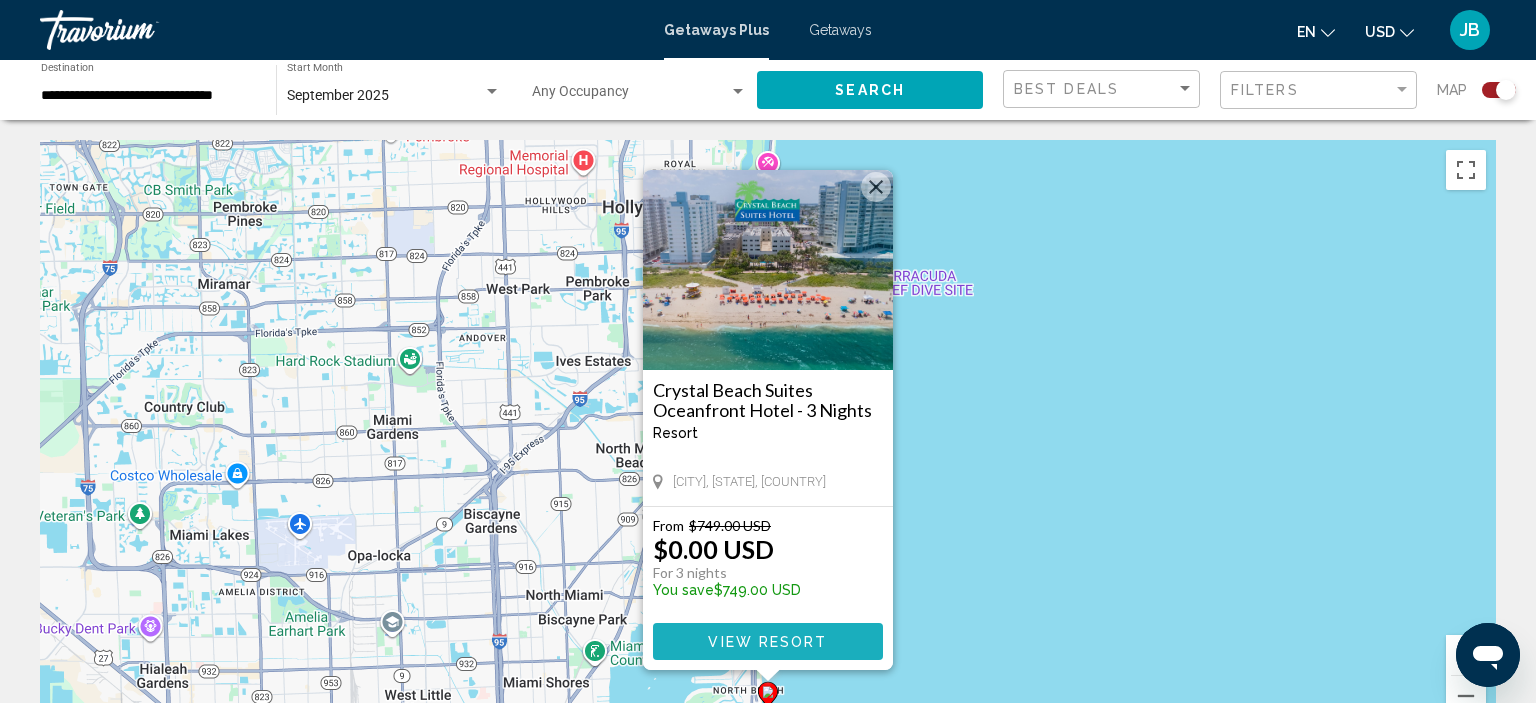 click on "View Resort" at bounding box center [767, 642] 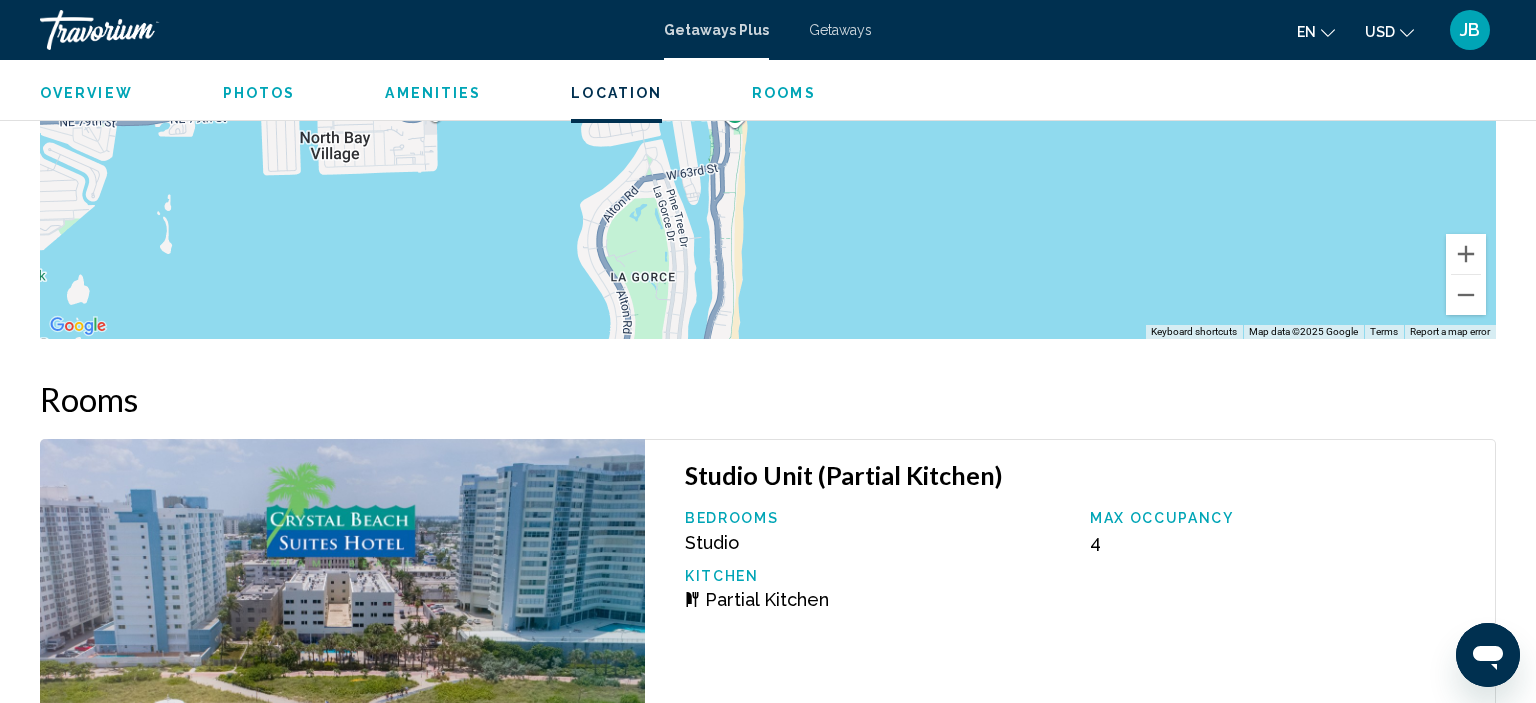 scroll, scrollTop: 6196, scrollLeft: 0, axis: vertical 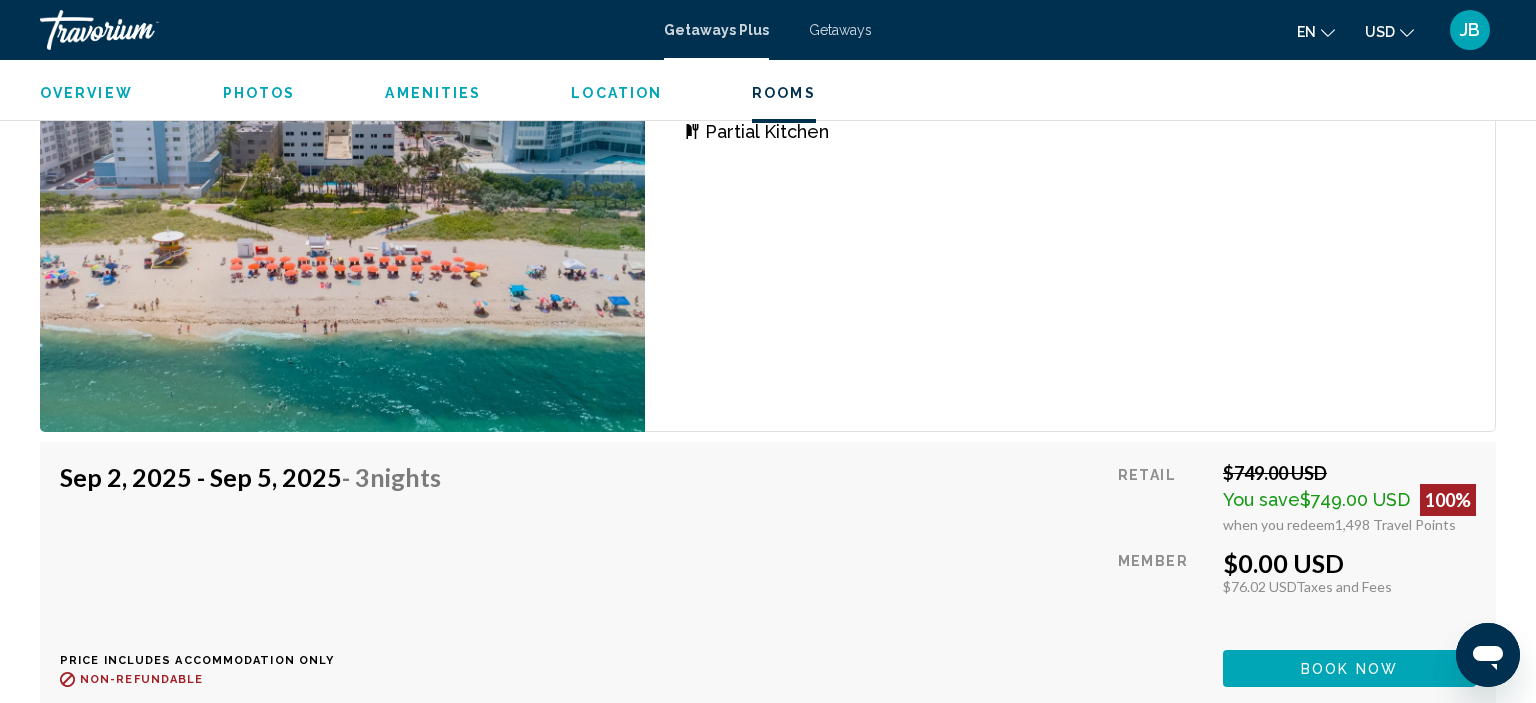 click on "Book now" at bounding box center (1349, 669) 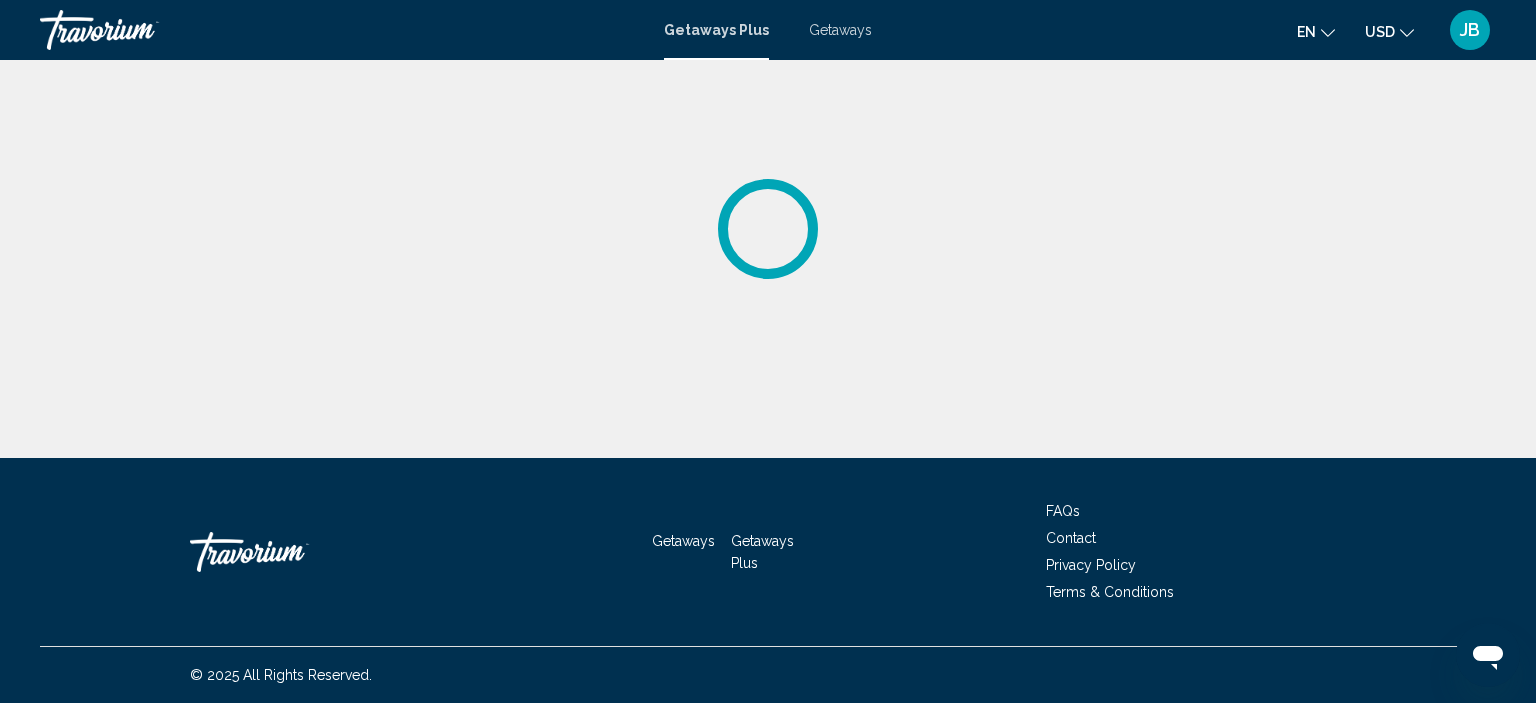 scroll, scrollTop: 0, scrollLeft: 0, axis: both 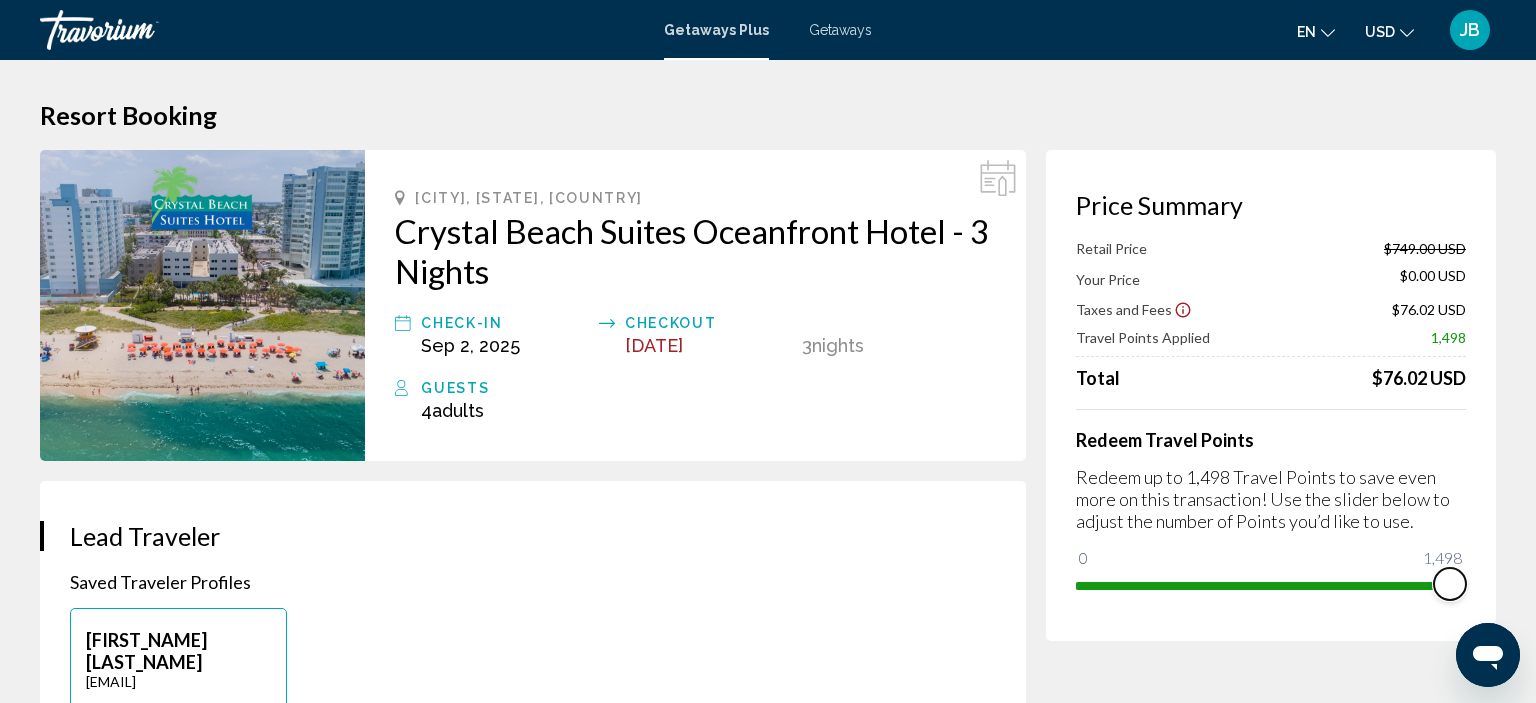 click at bounding box center [1450, 584] 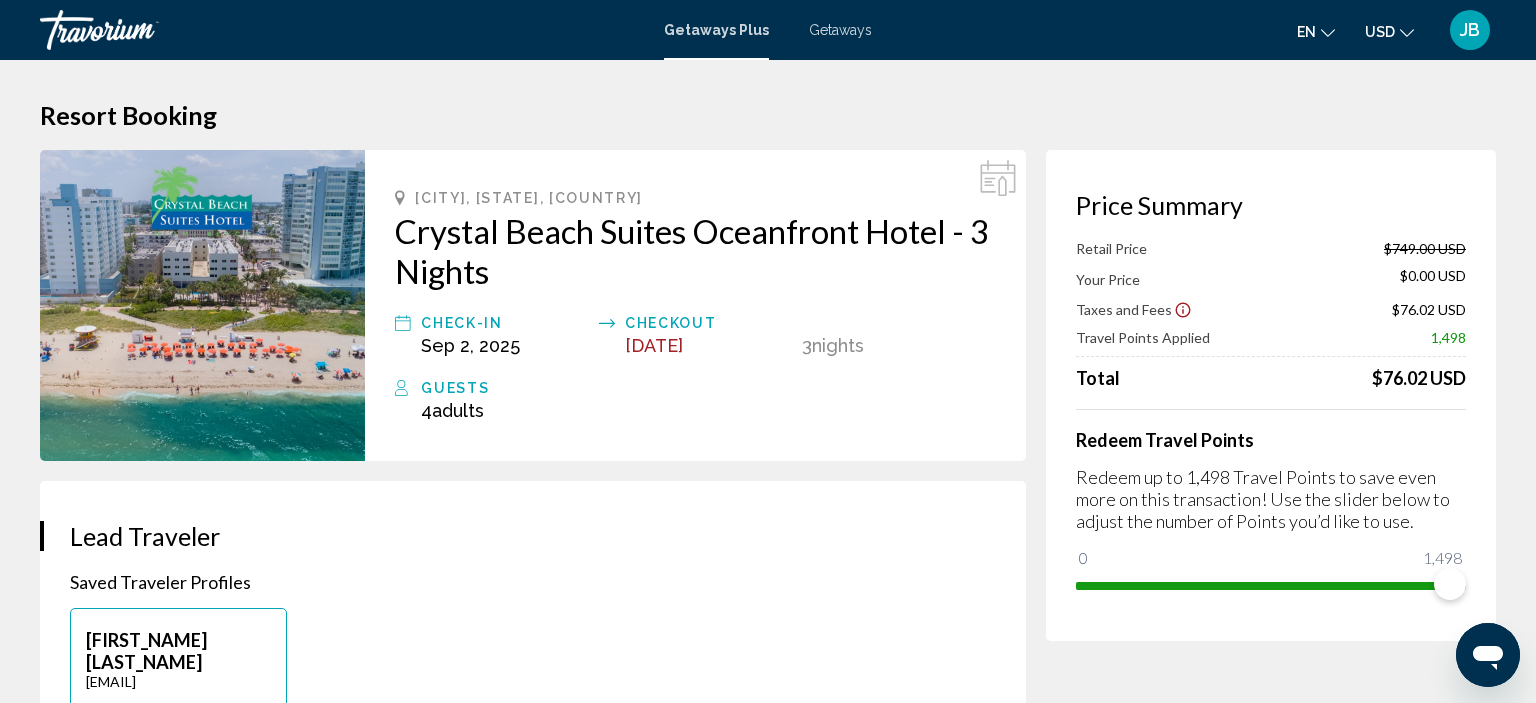 click at bounding box center [202, 305] 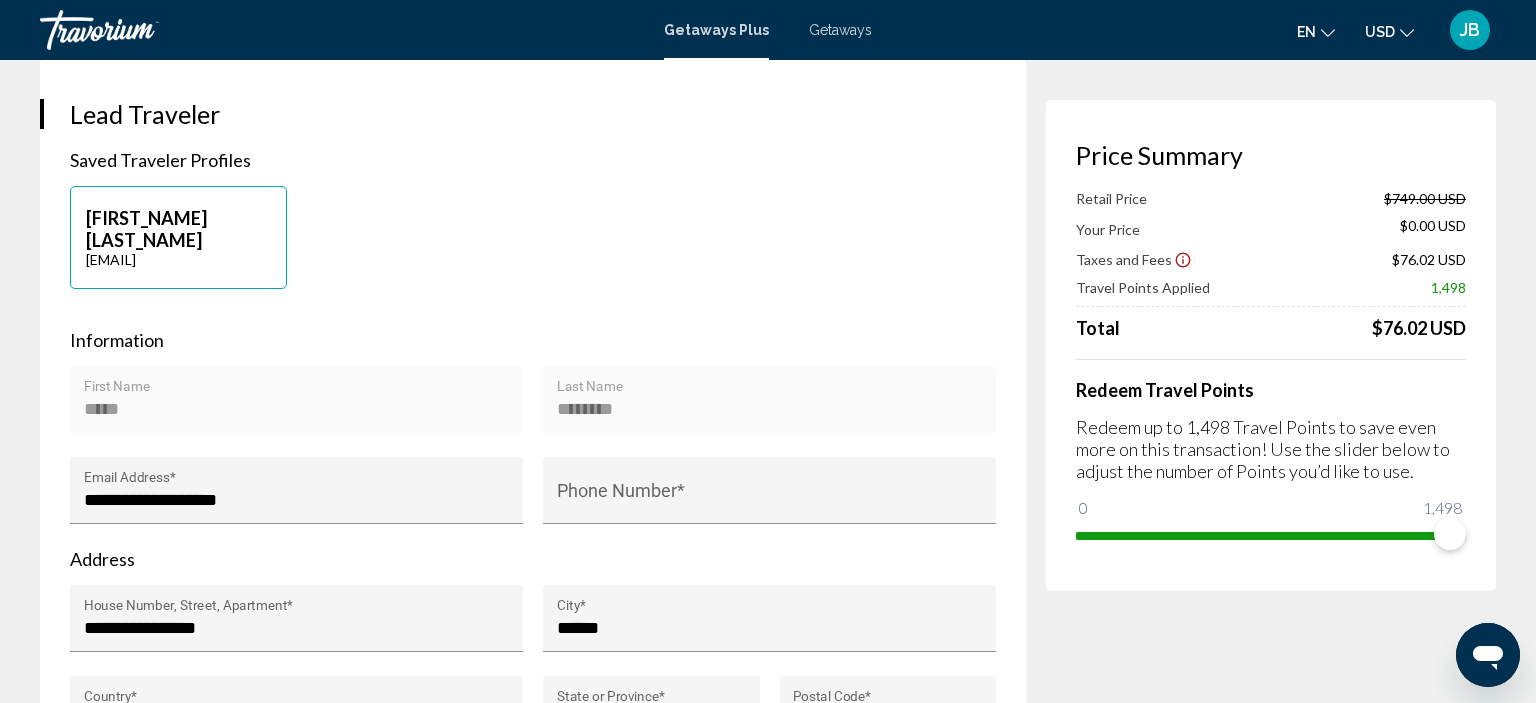 scroll, scrollTop: 0, scrollLeft: 0, axis: both 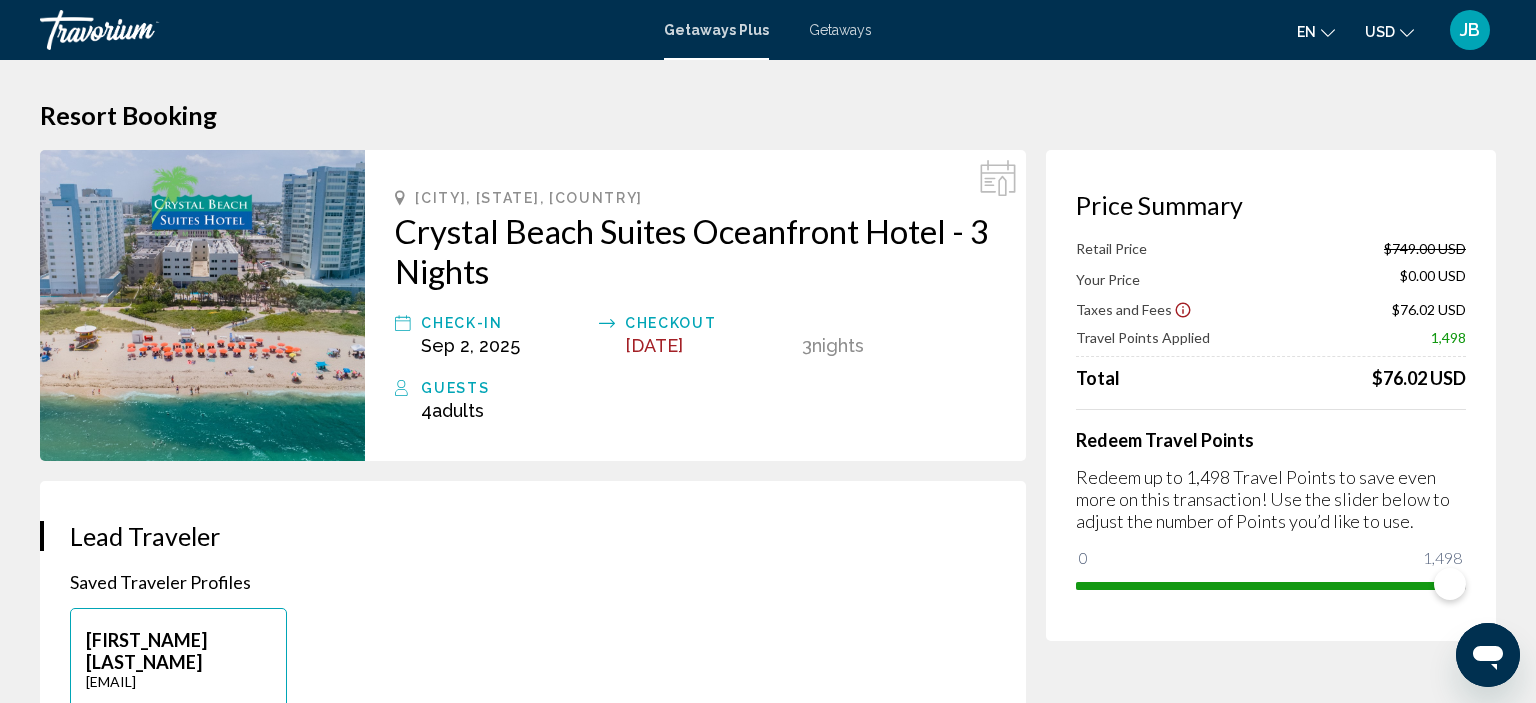 drag, startPoint x: 1380, startPoint y: 377, endPoint x: 1462, endPoint y: 384, distance: 82.29824 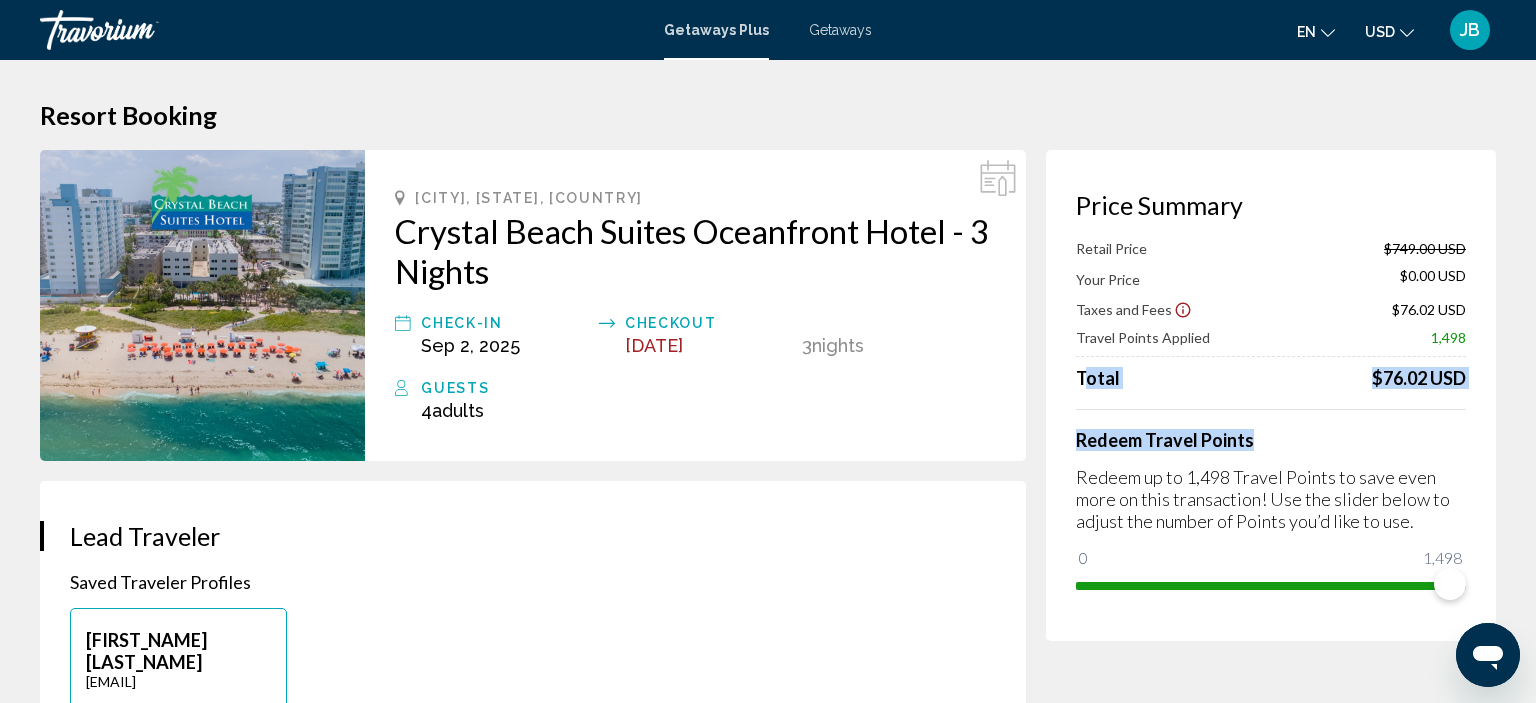 drag, startPoint x: 1082, startPoint y: 374, endPoint x: 1451, endPoint y: 405, distance: 370.29987 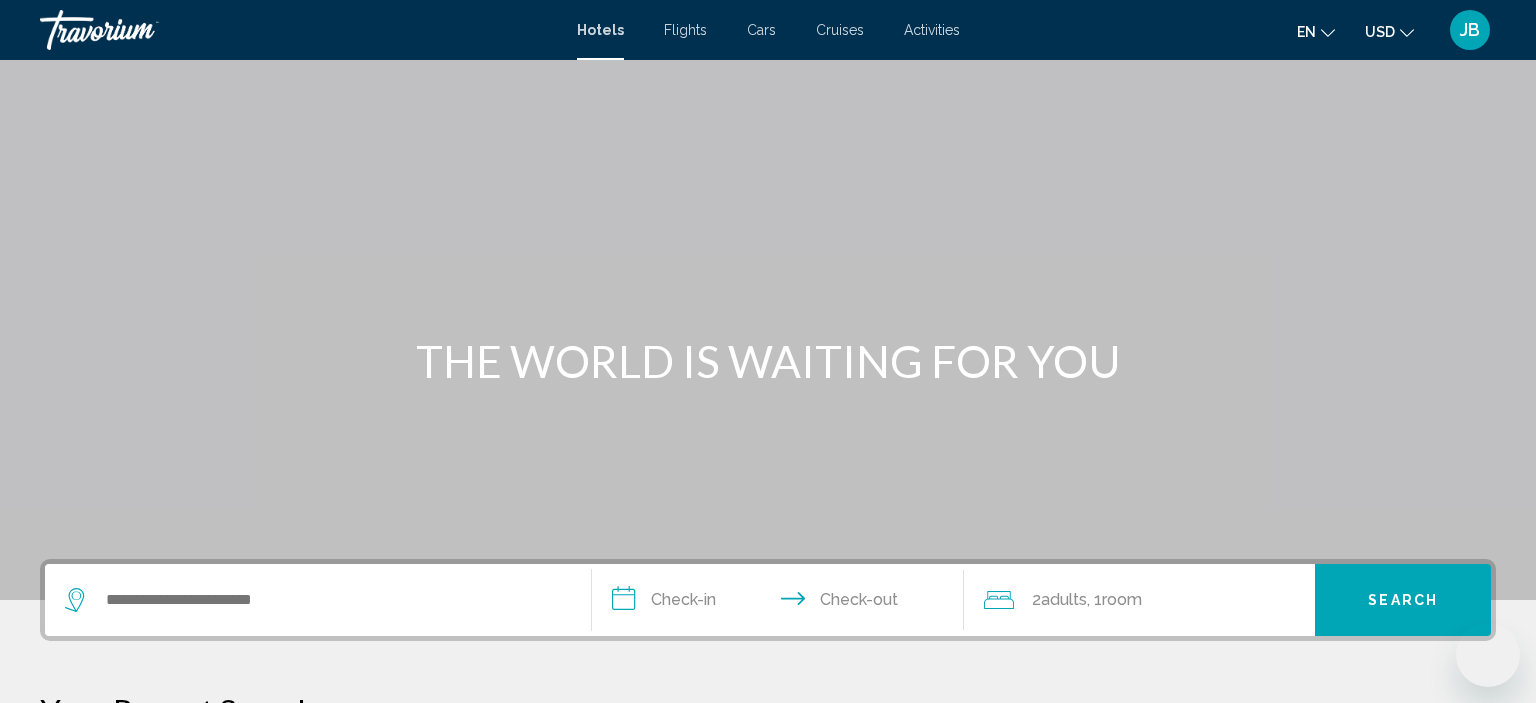 scroll, scrollTop: 422, scrollLeft: 0, axis: vertical 